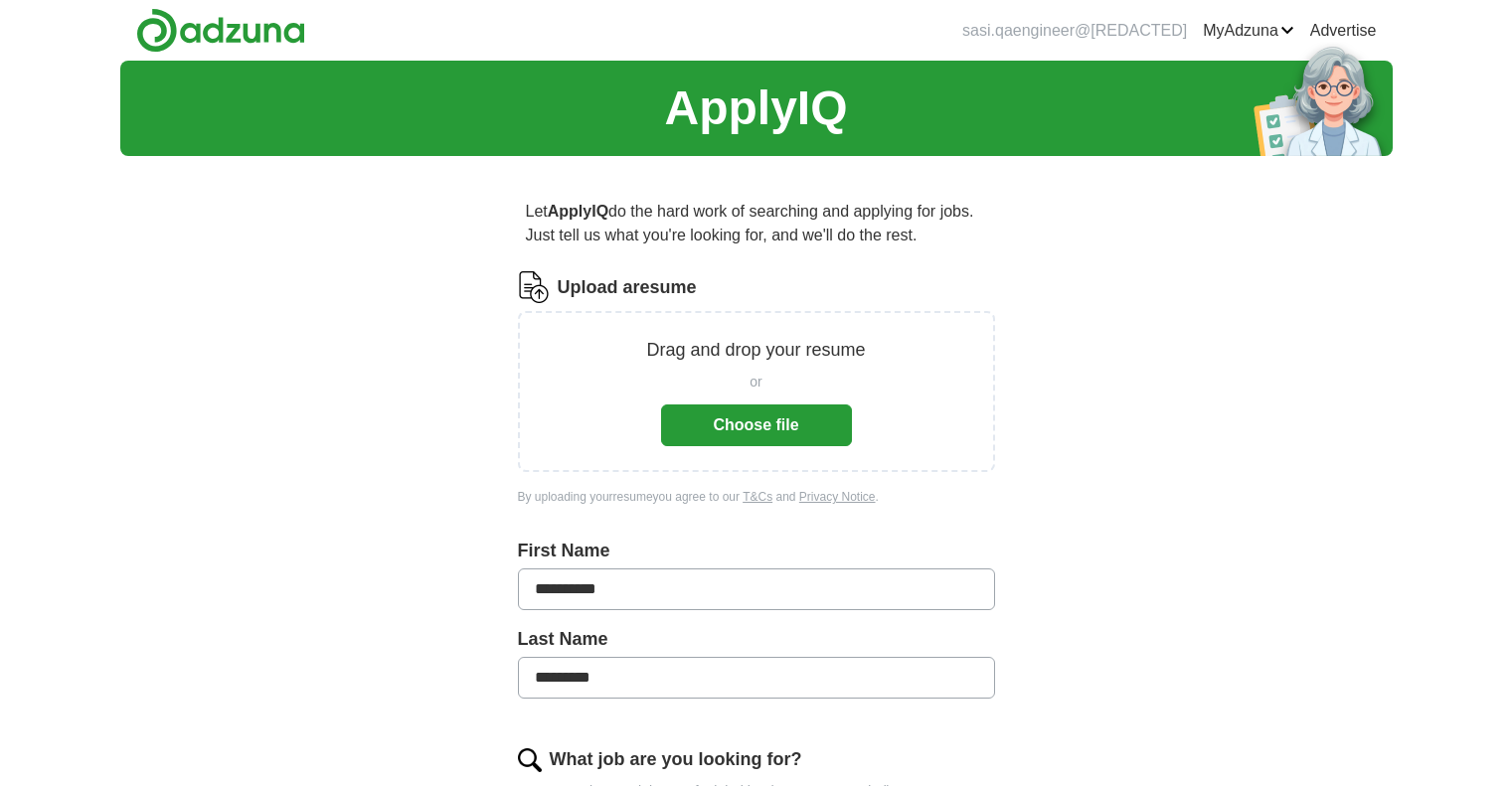 scroll, scrollTop: 0, scrollLeft: 0, axis: both 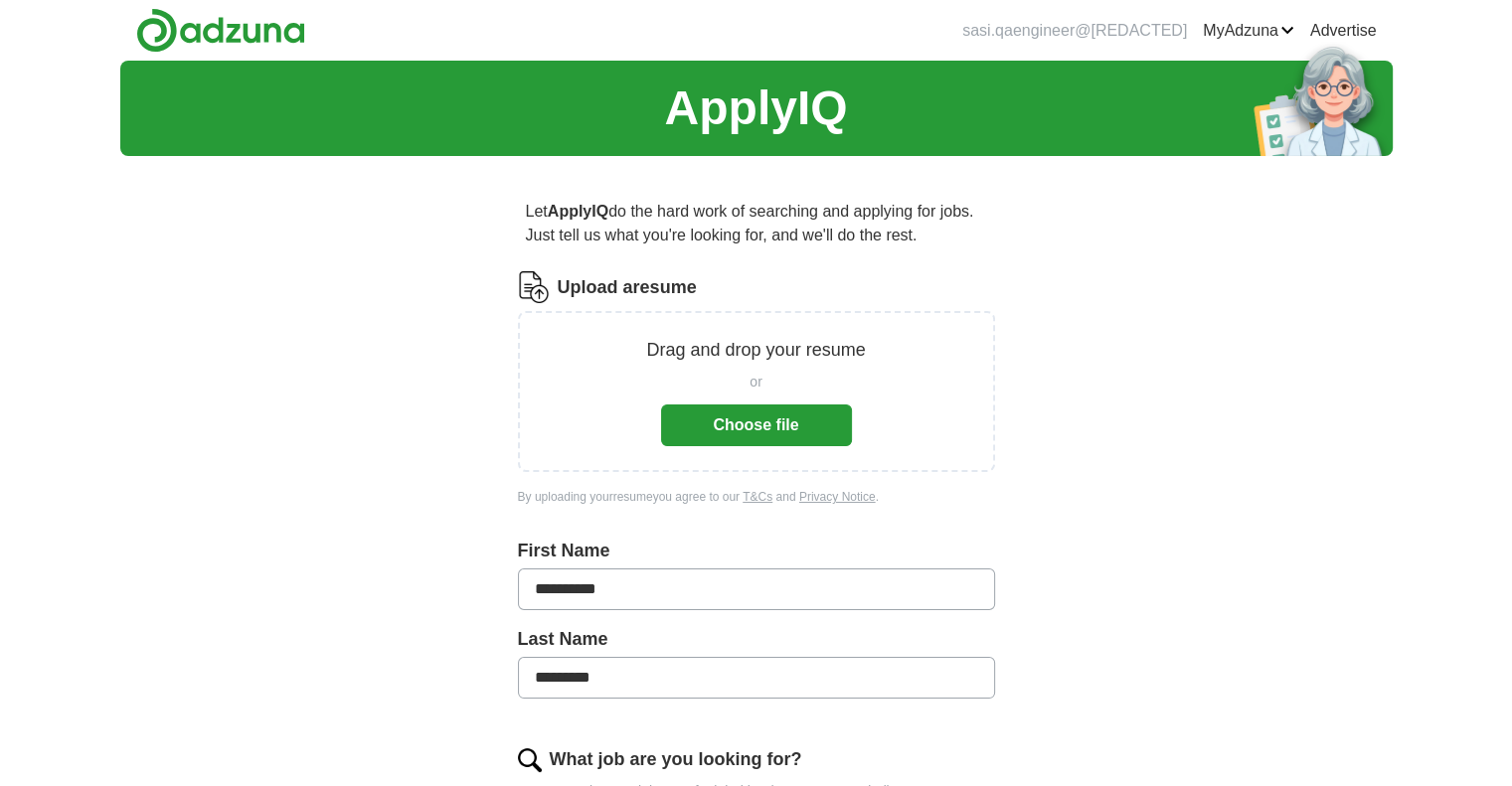 click on "Choose file" at bounding box center [756, 425] 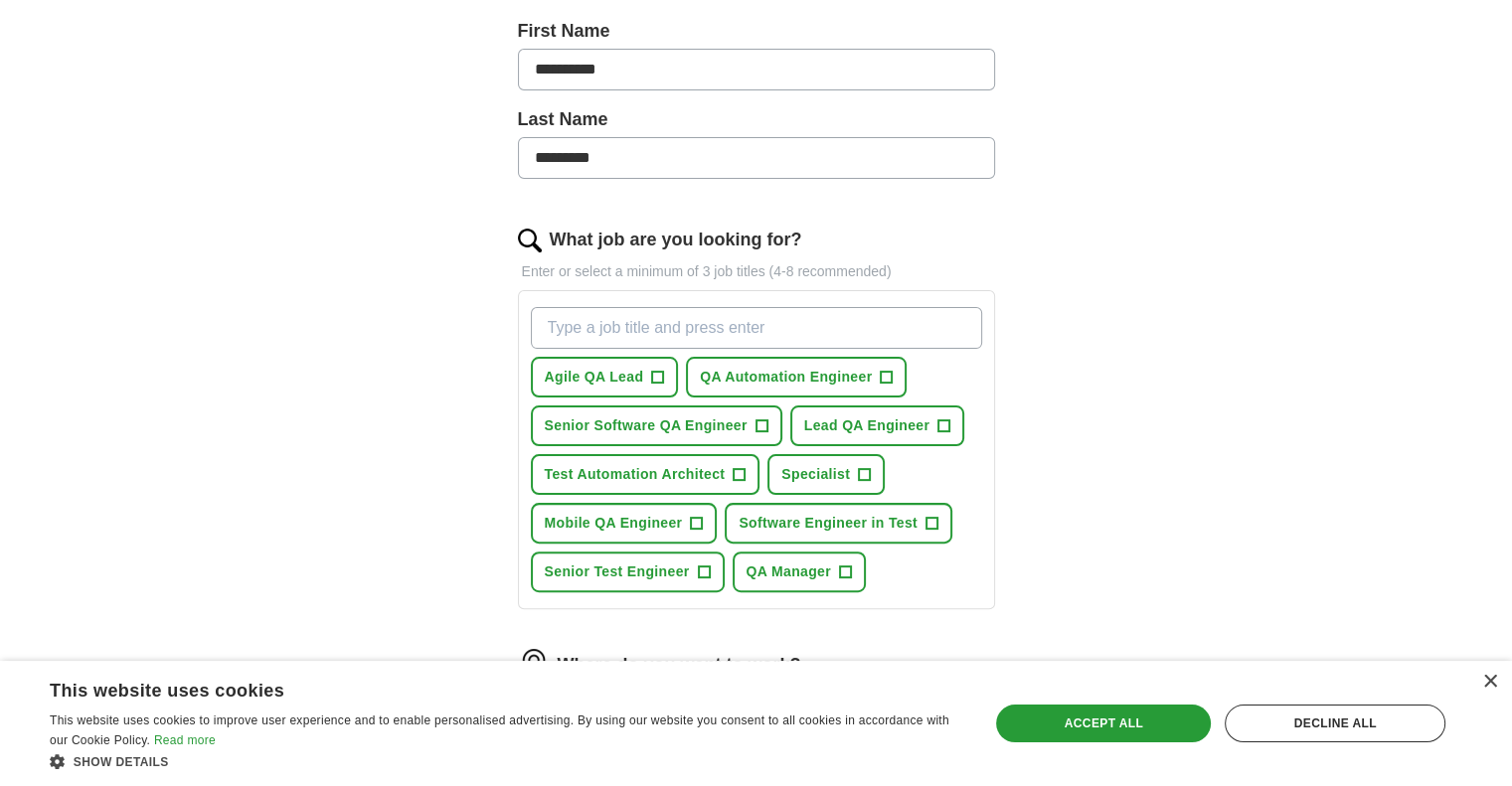 scroll, scrollTop: 545, scrollLeft: 0, axis: vertical 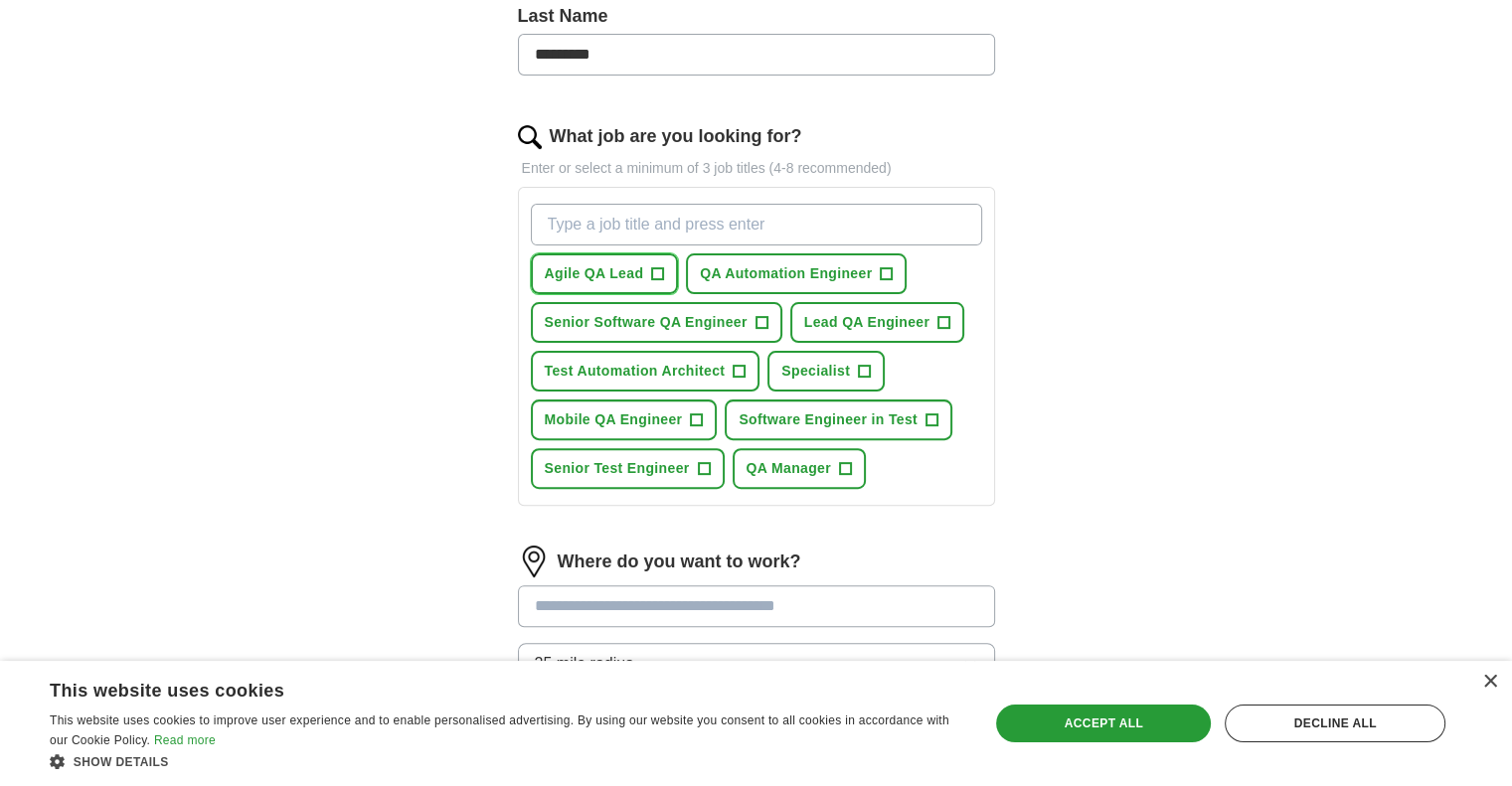 click on "Agile QA Lead" at bounding box center [594, 273] 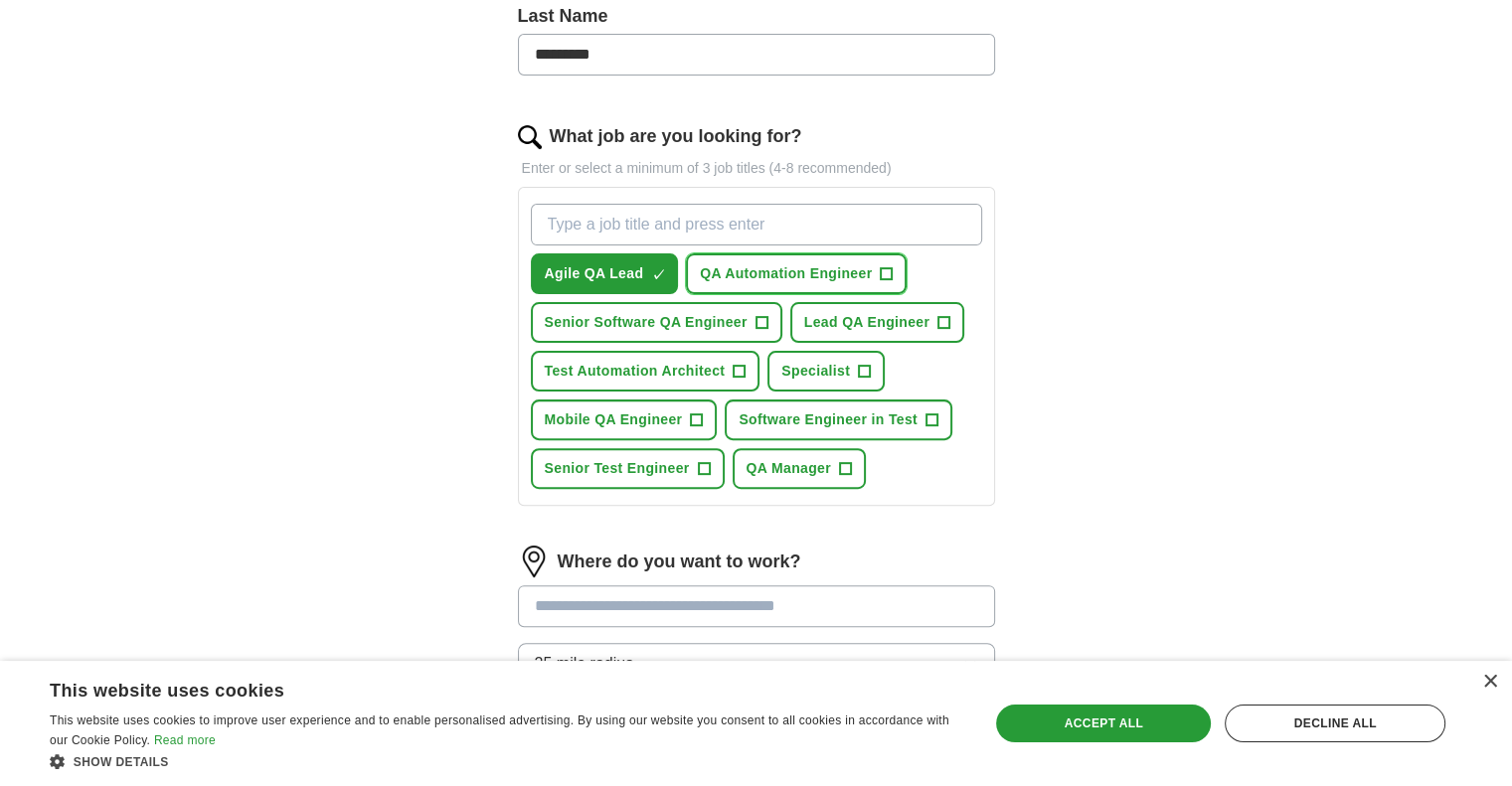 click on "QA Automation Engineer" at bounding box center [785, 273] 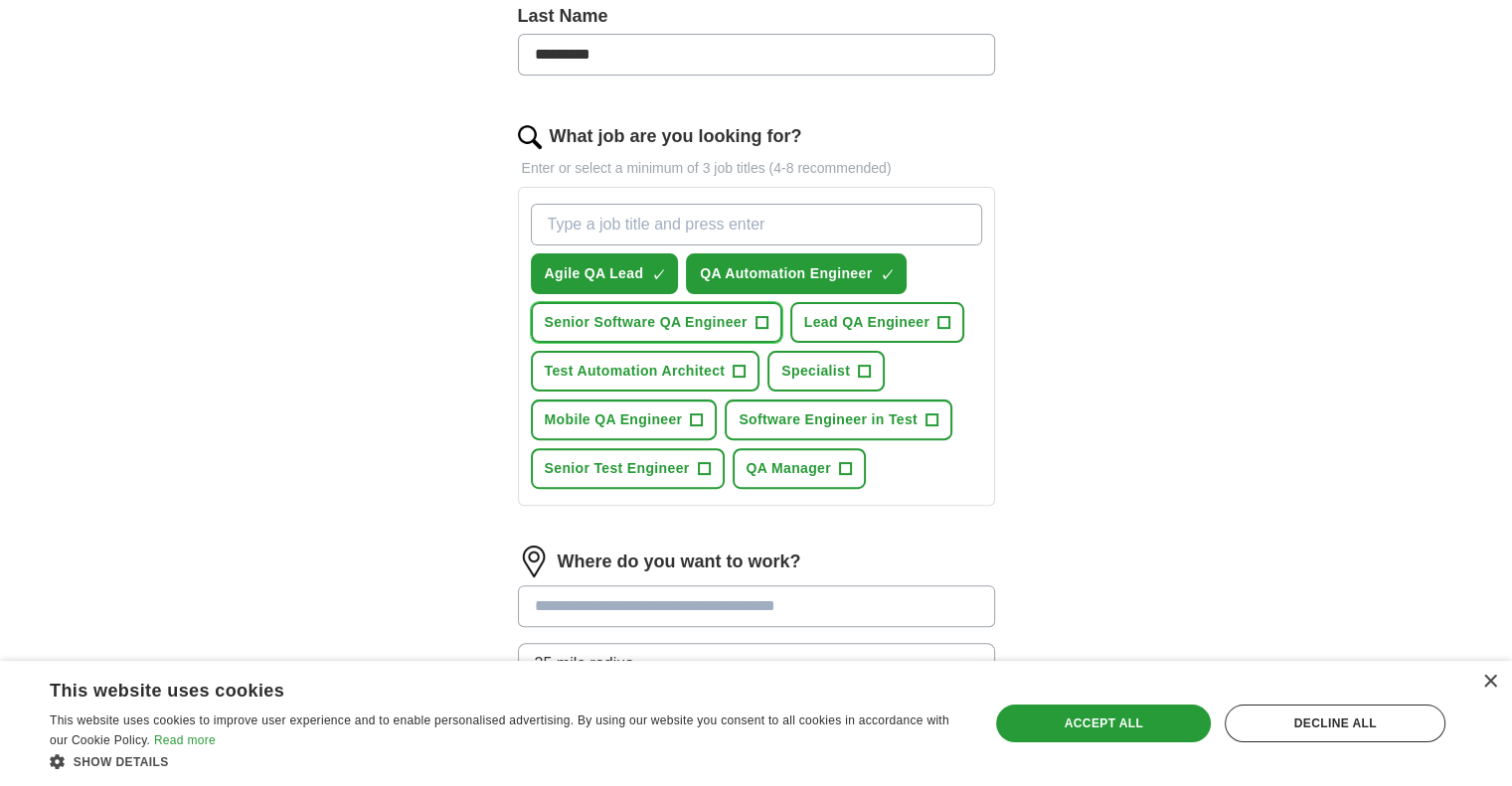 click on "Senior Software QA Engineer +" at bounding box center (656, 322) 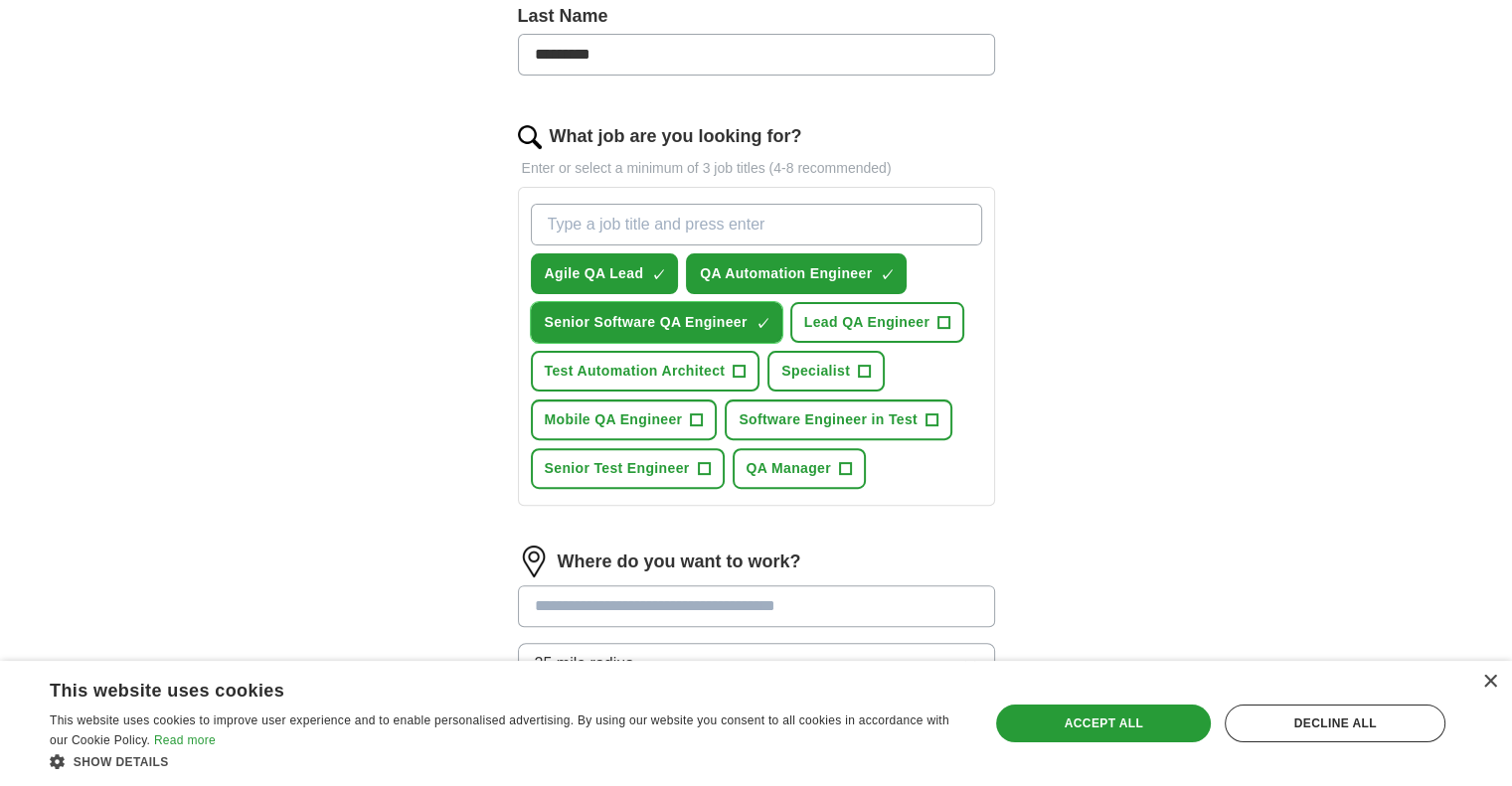 click on "Senior Software QA Engineer ✓ ×" at bounding box center [656, 322] 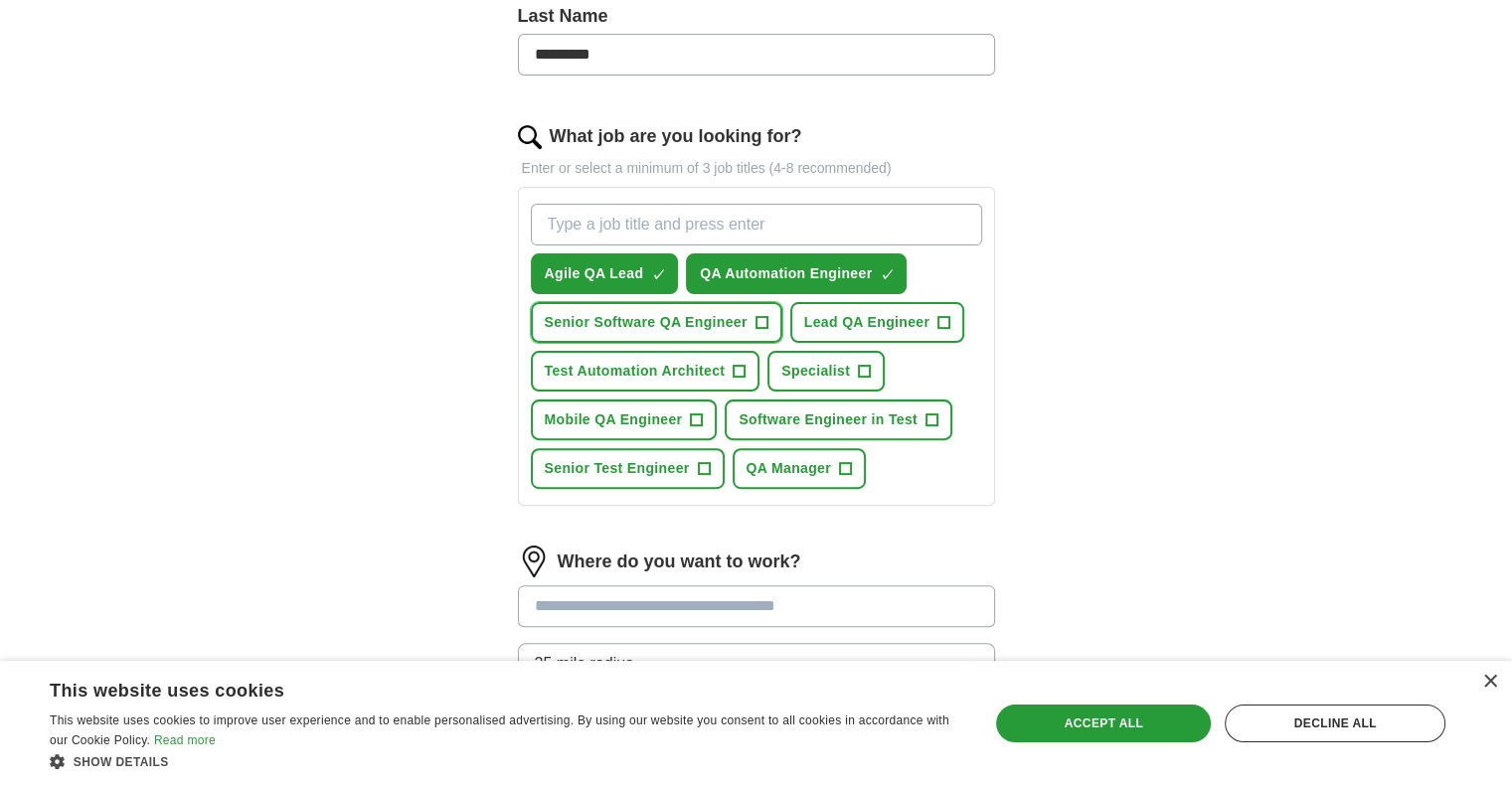 click on "Senior Software QA Engineer" at bounding box center (646, 322) 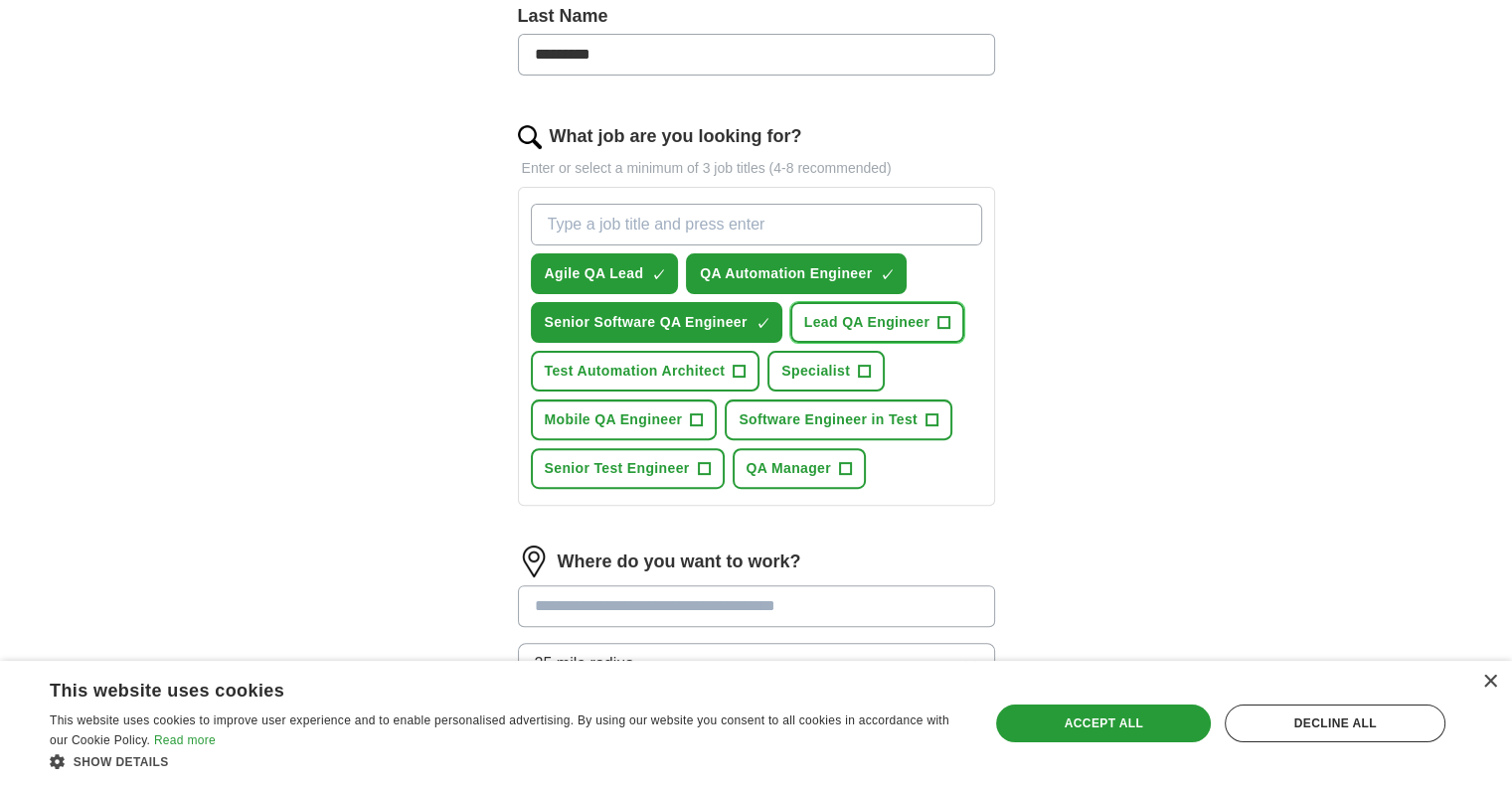 click on "Lead QA Engineer" at bounding box center [867, 322] 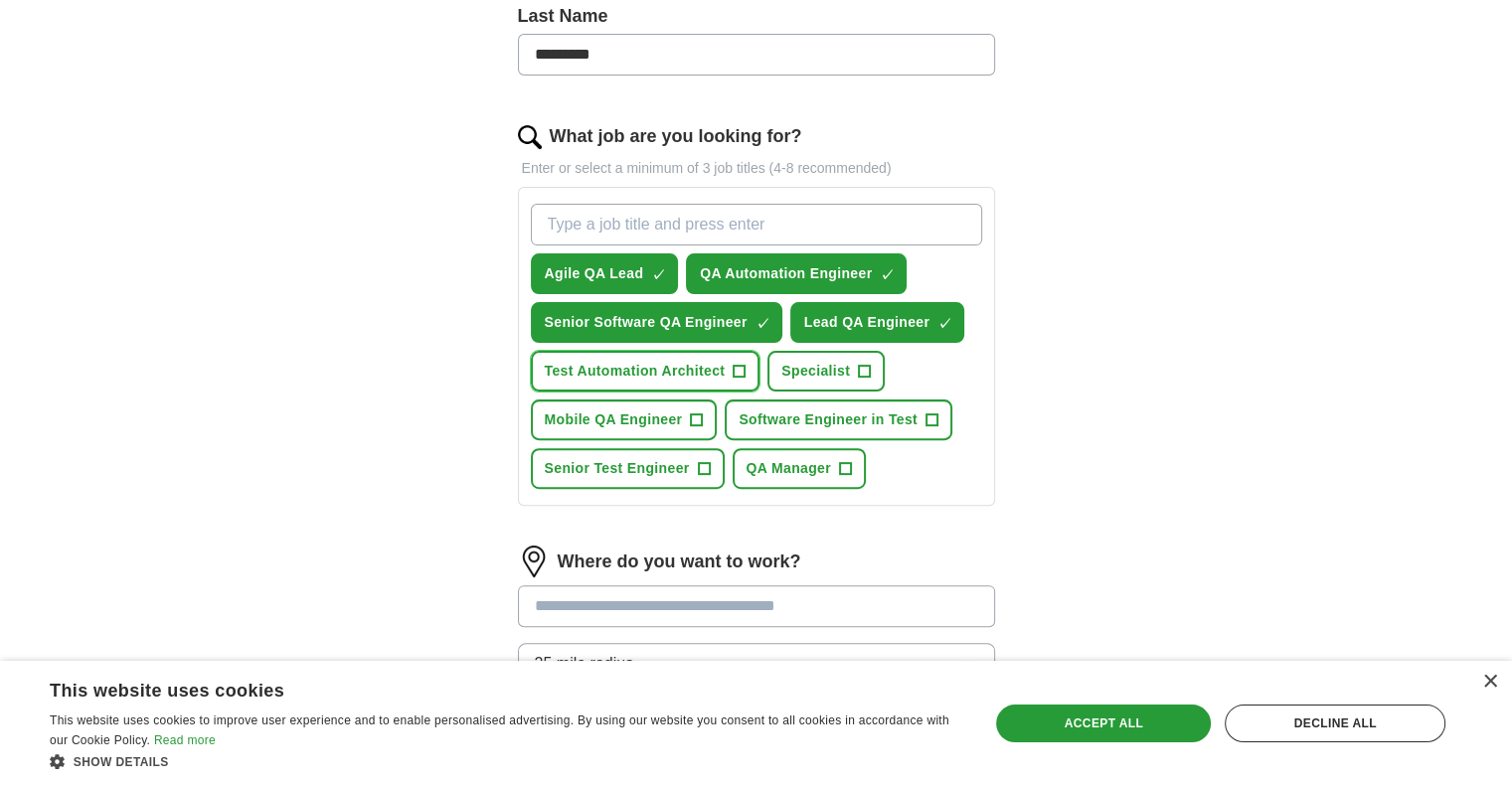 click on "Test Automation Architect" at bounding box center (635, 371) 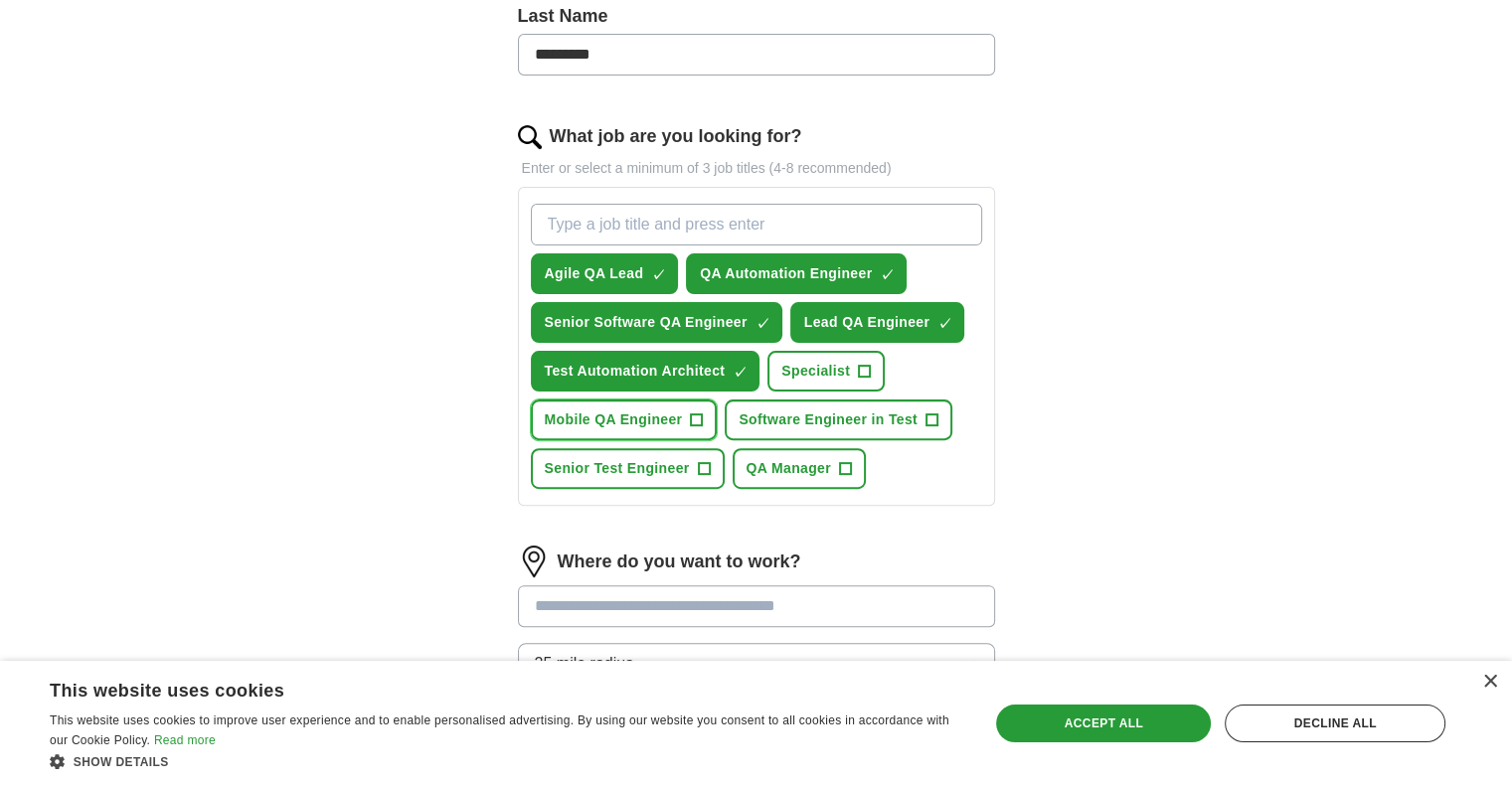 click on "Mobile QA Engineer" at bounding box center (613, 419) 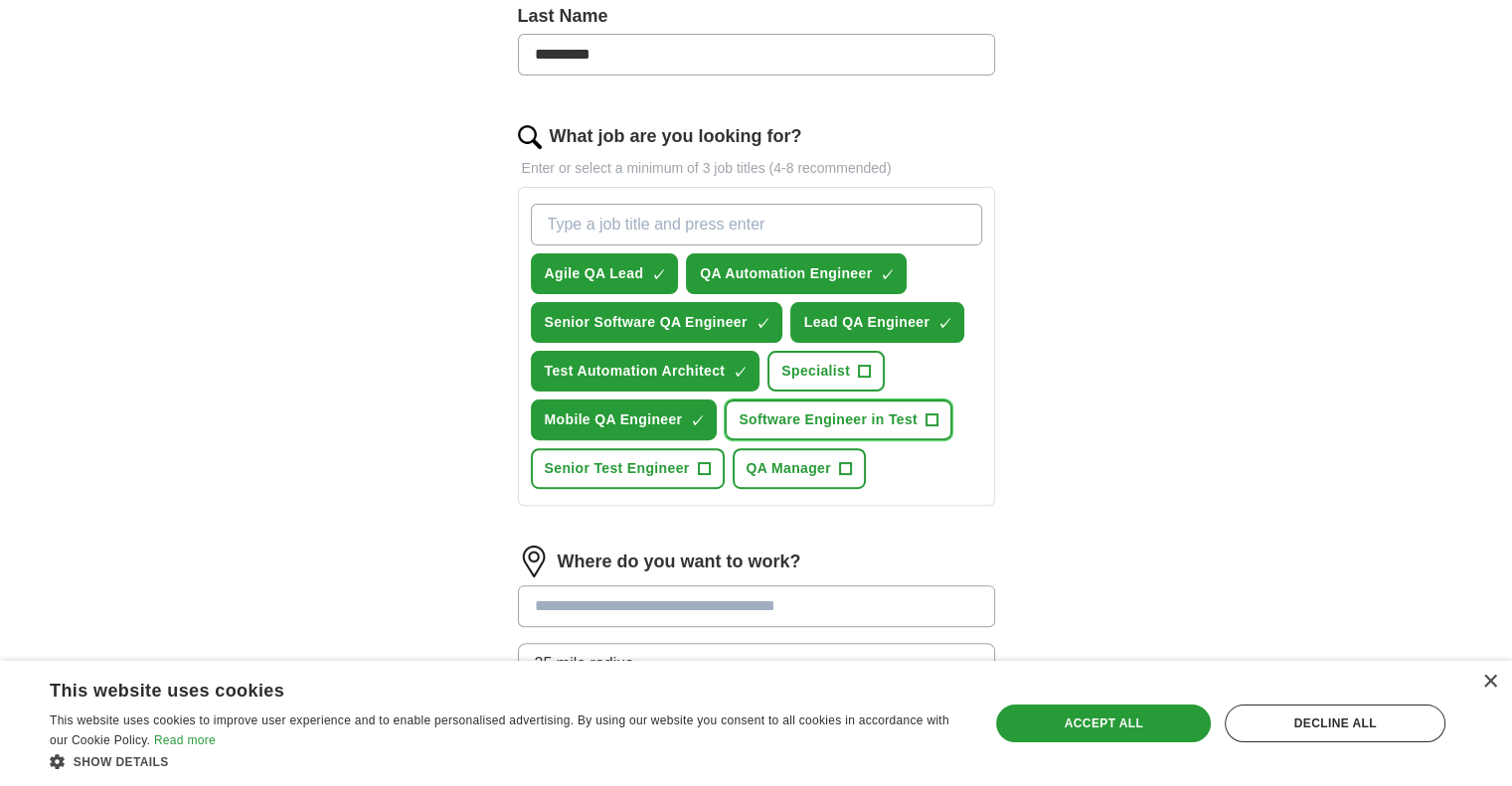 click on "Software Engineer in Test" at bounding box center (828, 419) 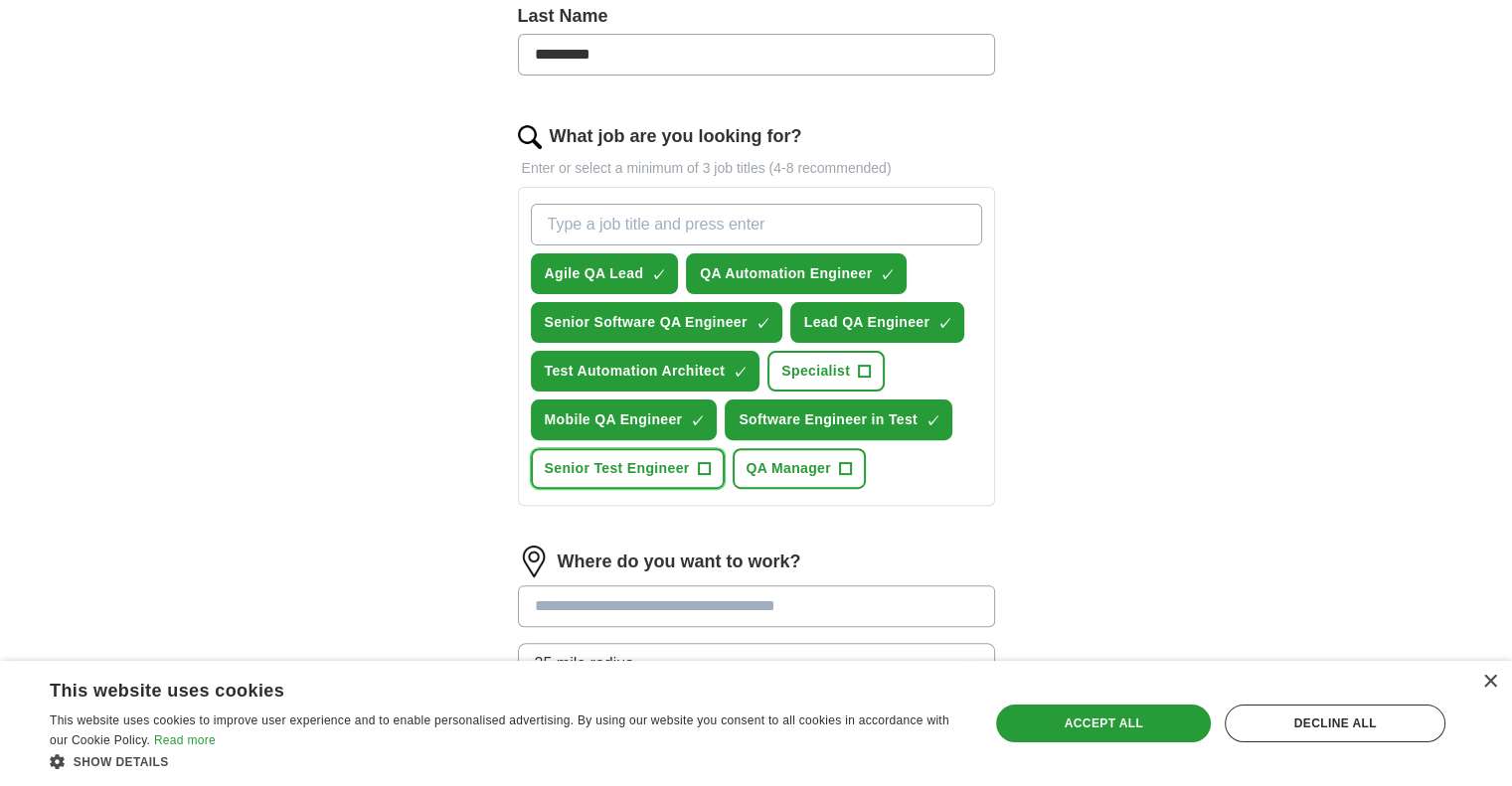 click on "Senior Test Engineer" at bounding box center [617, 468] 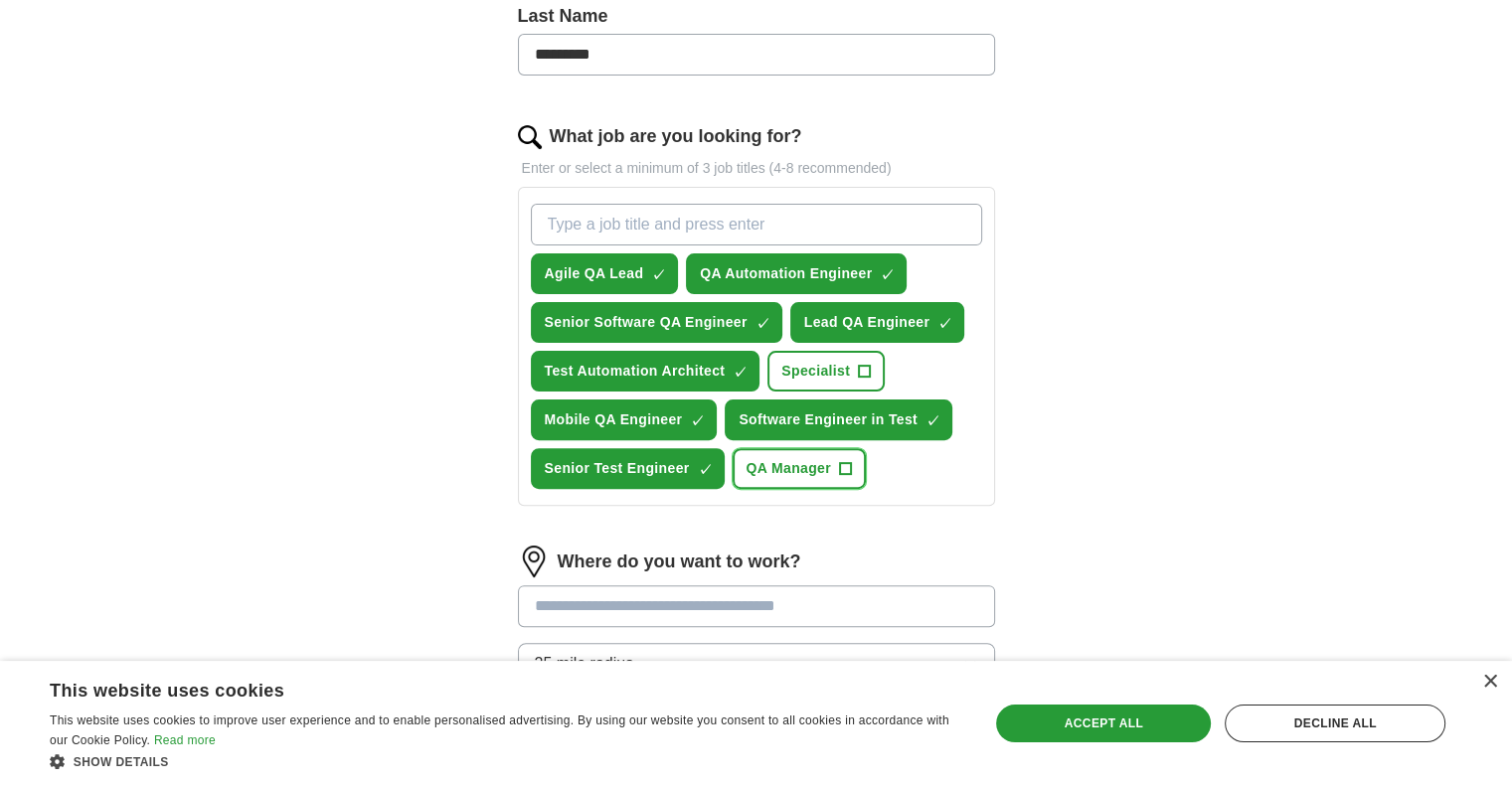 click on "QA Manager" at bounding box center [788, 468] 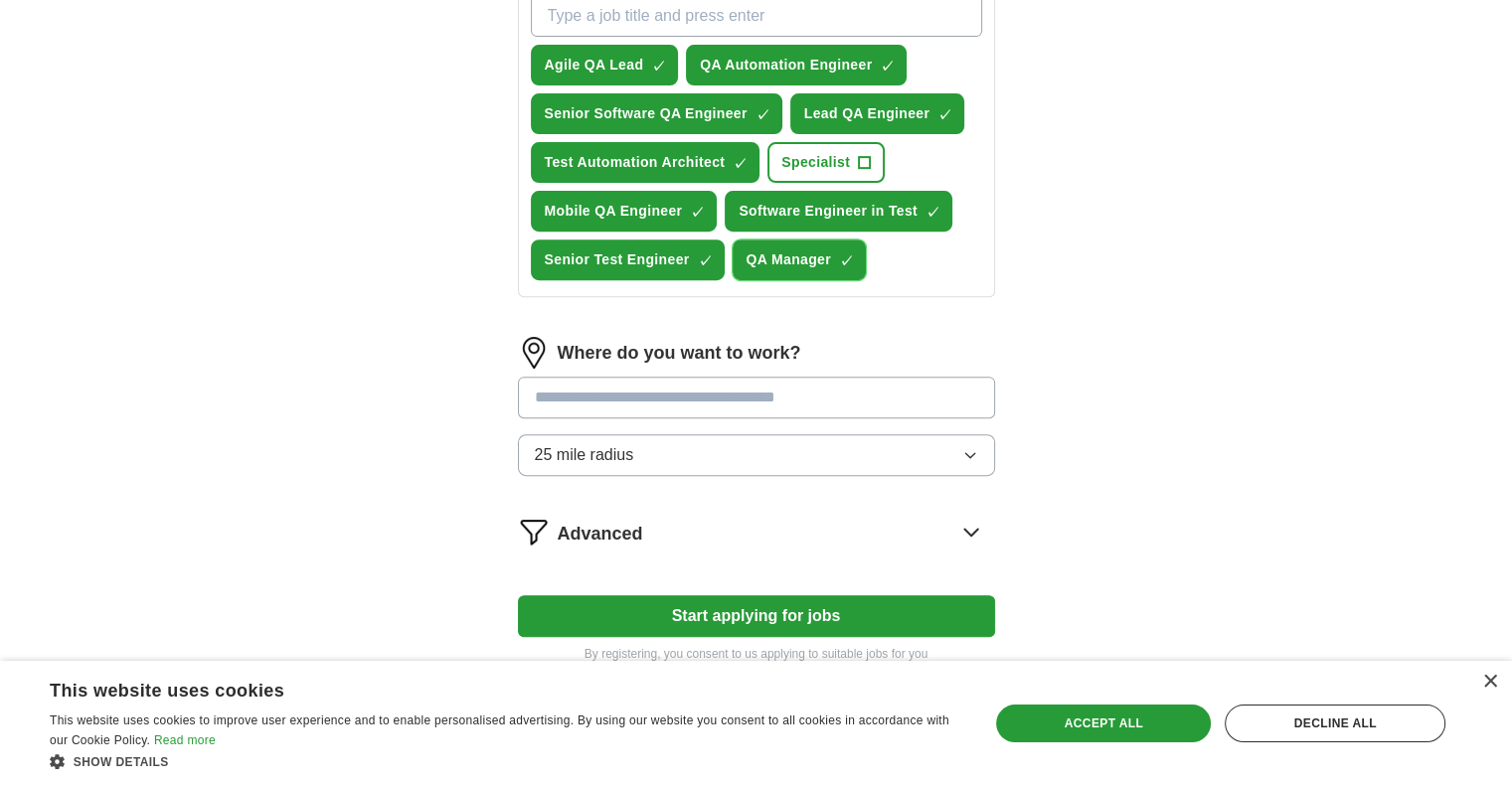 scroll, scrollTop: 851, scrollLeft: 0, axis: vertical 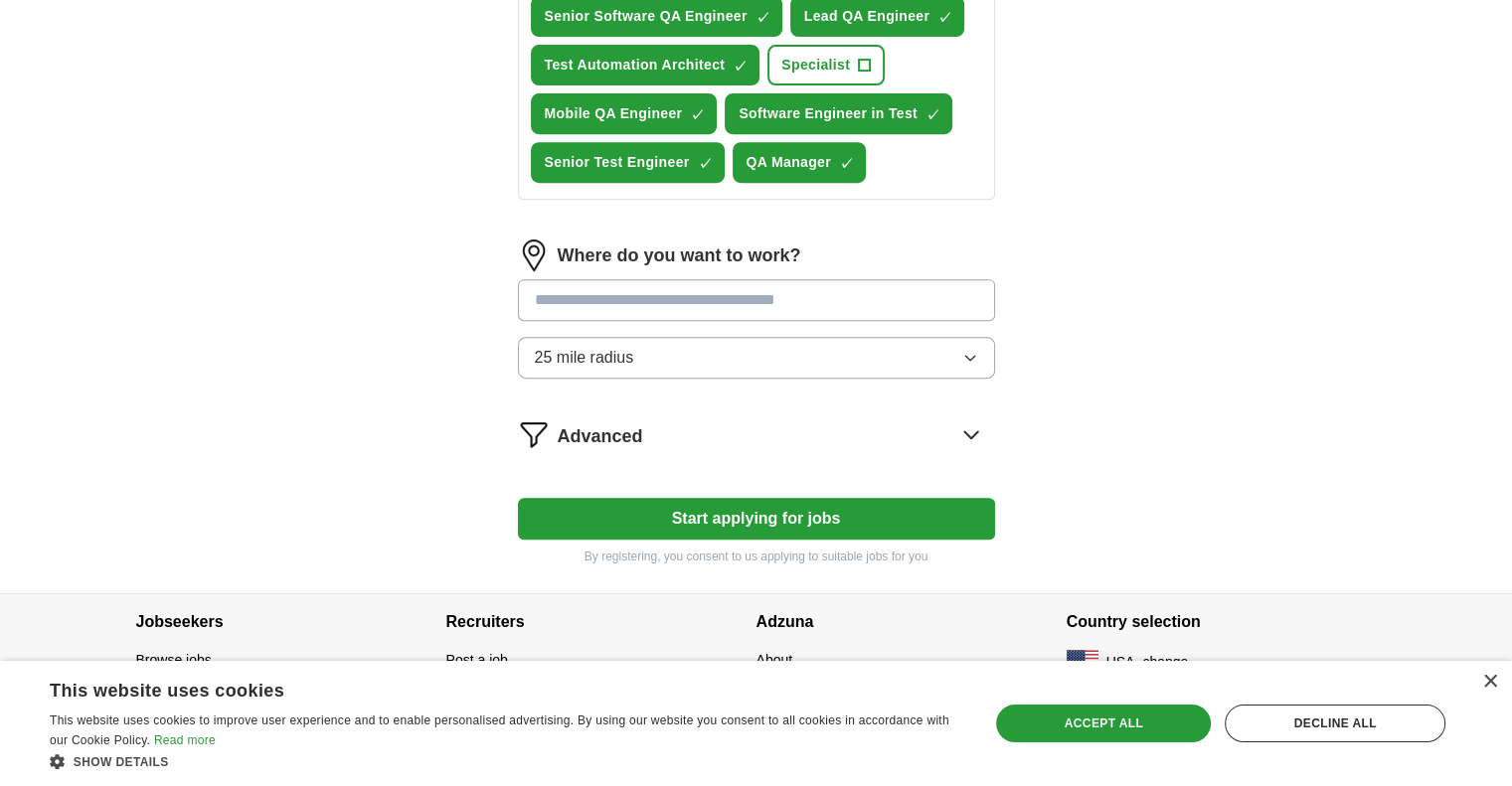 click at bounding box center (756, 300) 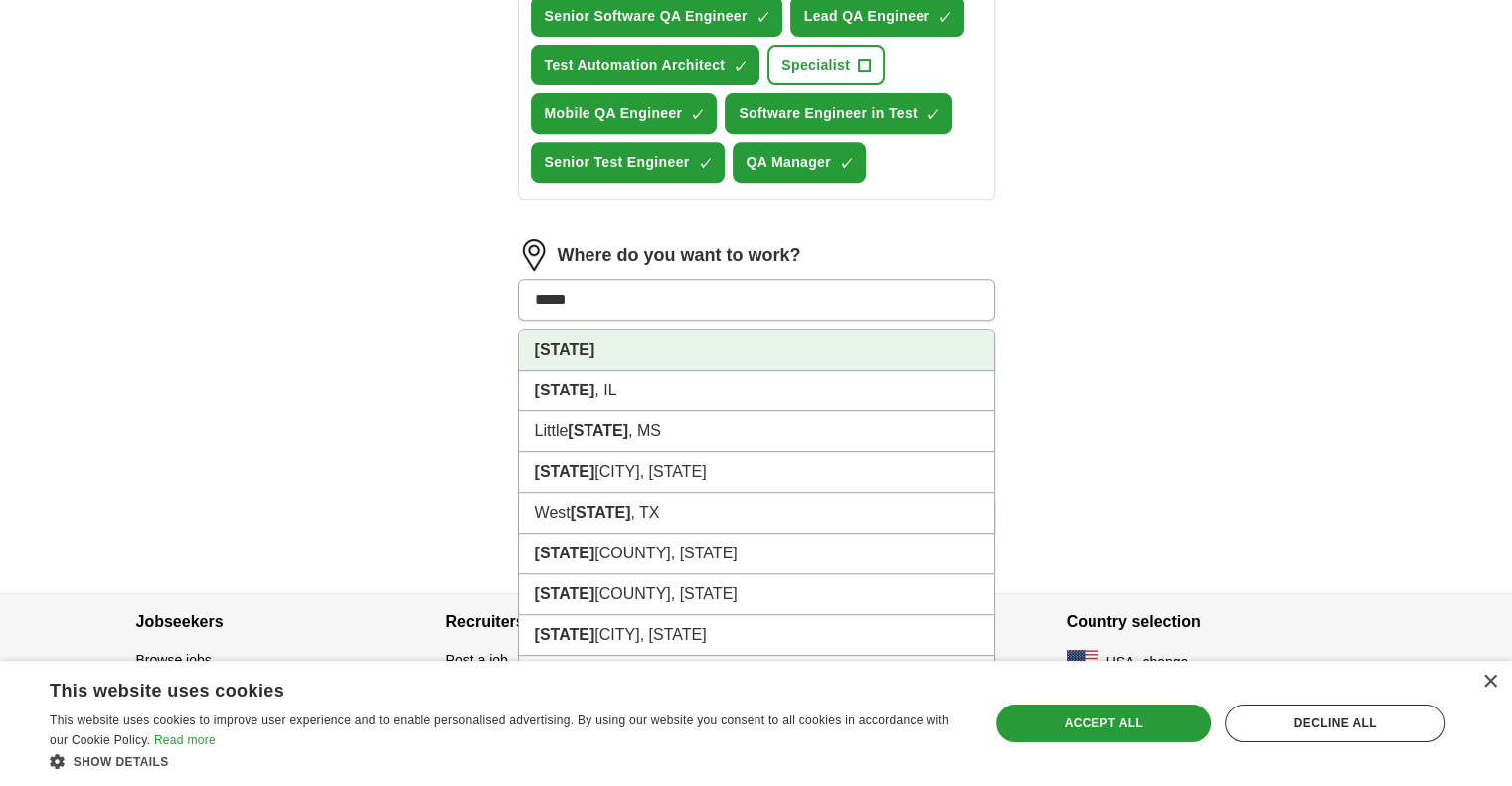 click on "Texas" at bounding box center (565, 349) 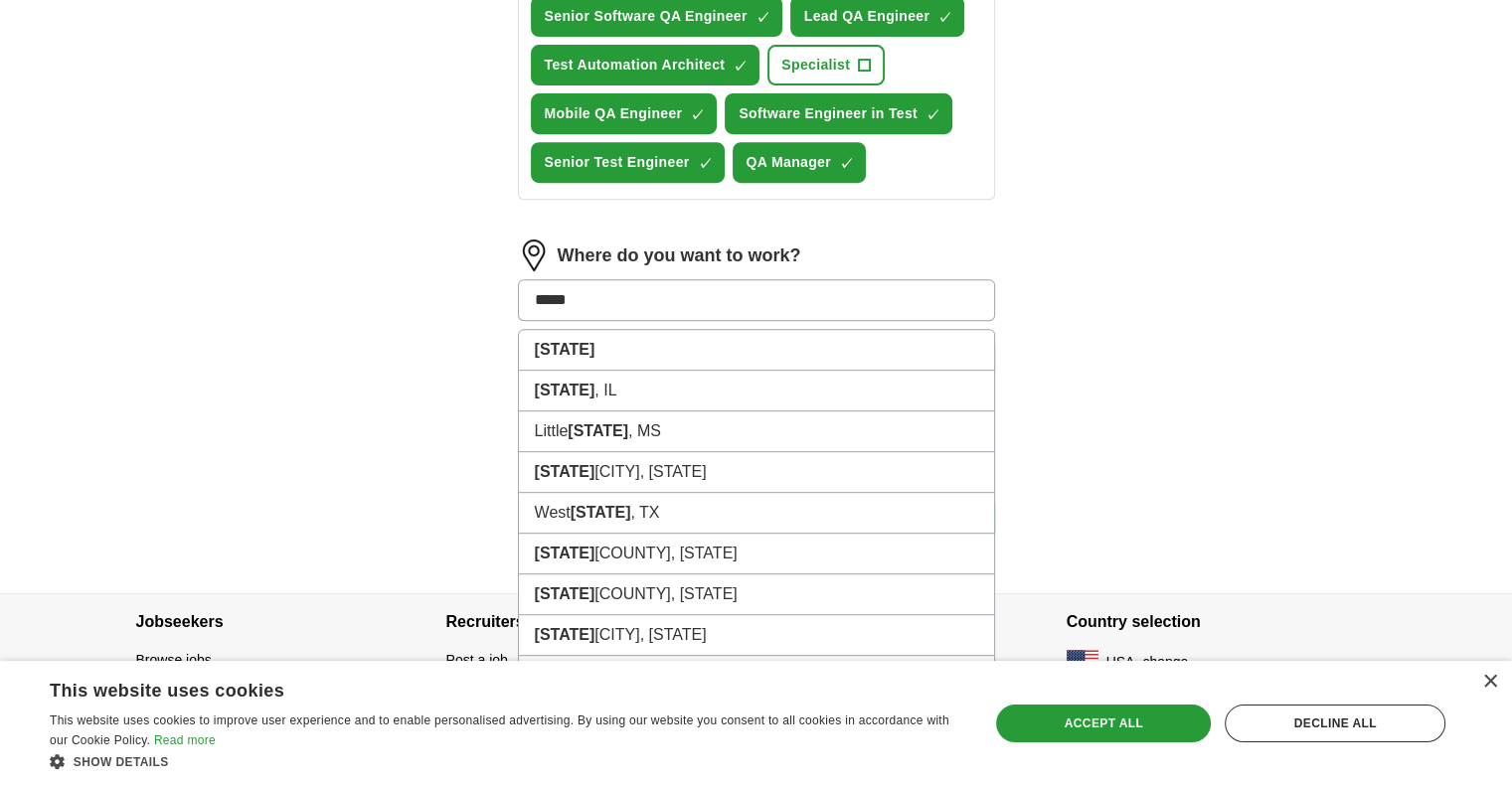 type on "*****" 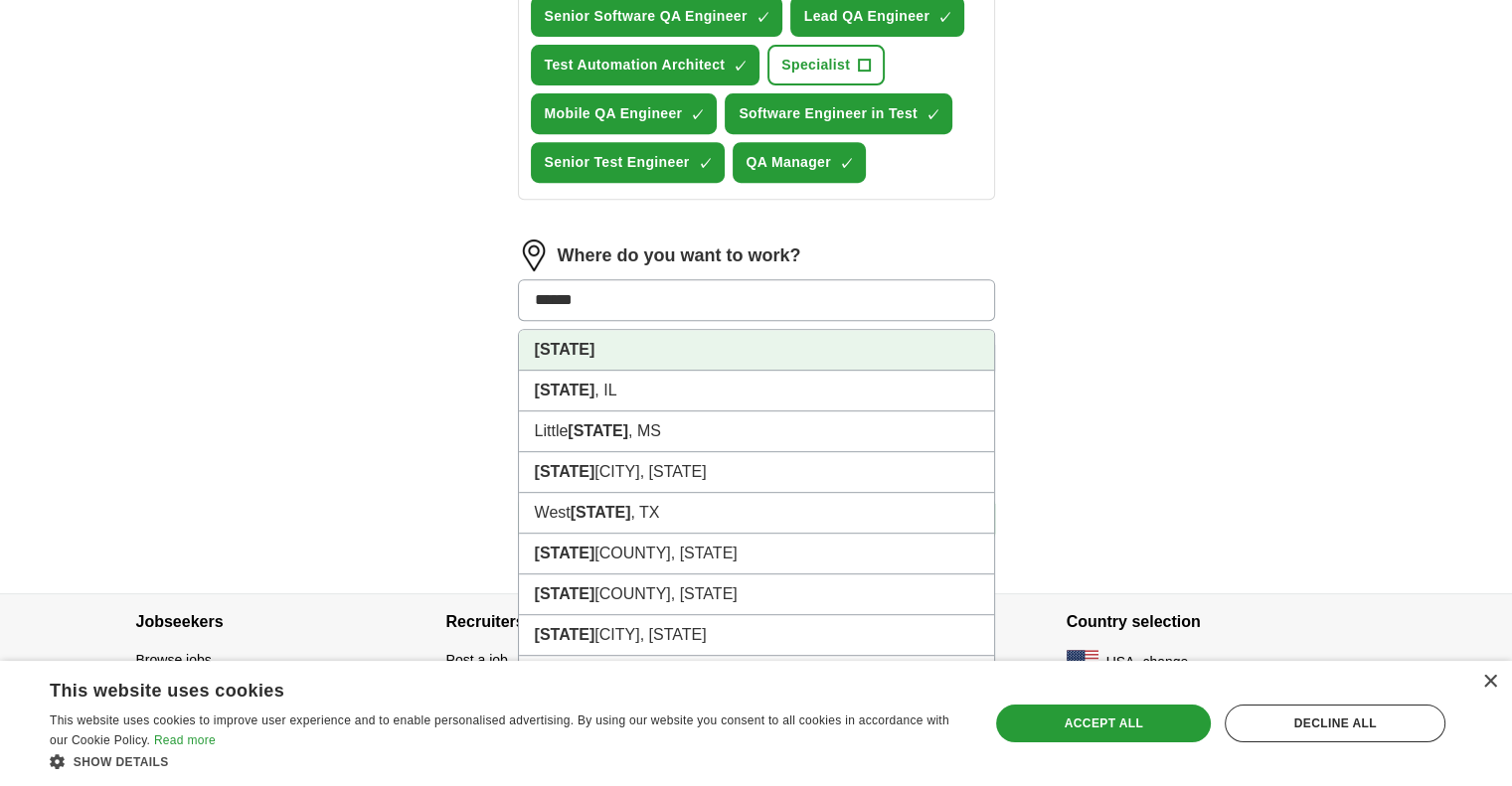 click on "Texas" at bounding box center (756, 350) 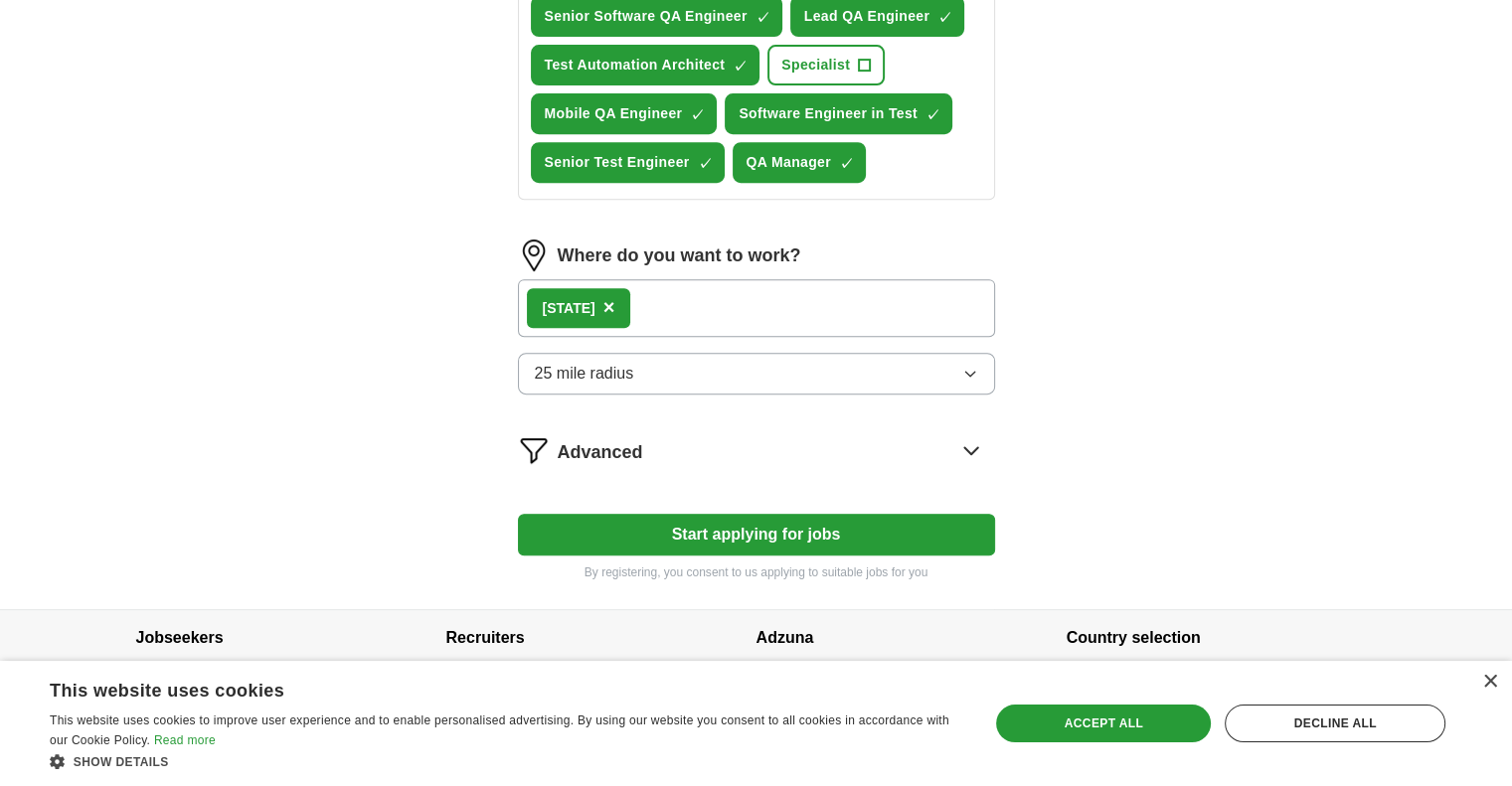 click on "Texas ×" at bounding box center (756, 308) 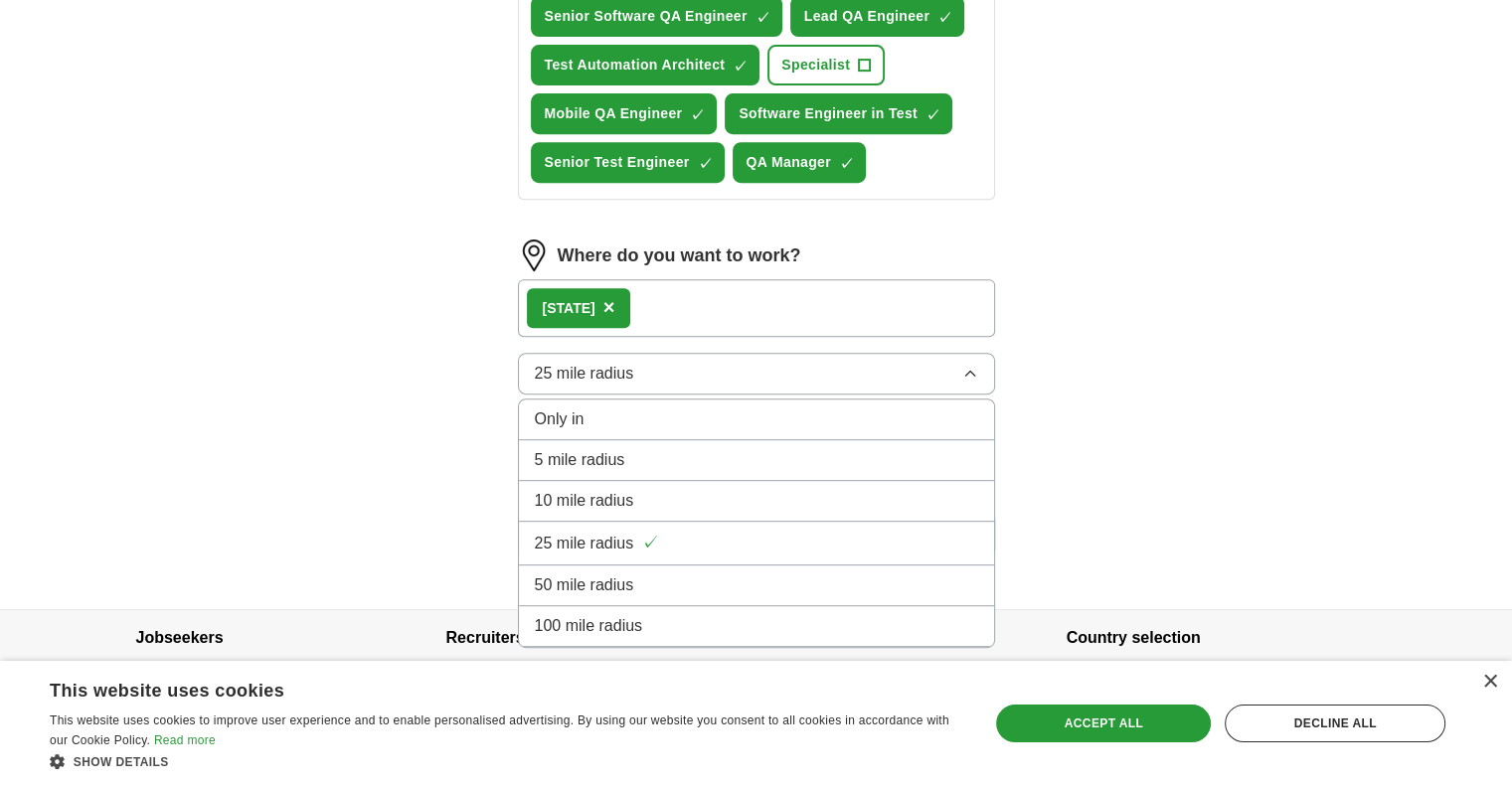 click on "100 mile radius" at bounding box center (588, 626) 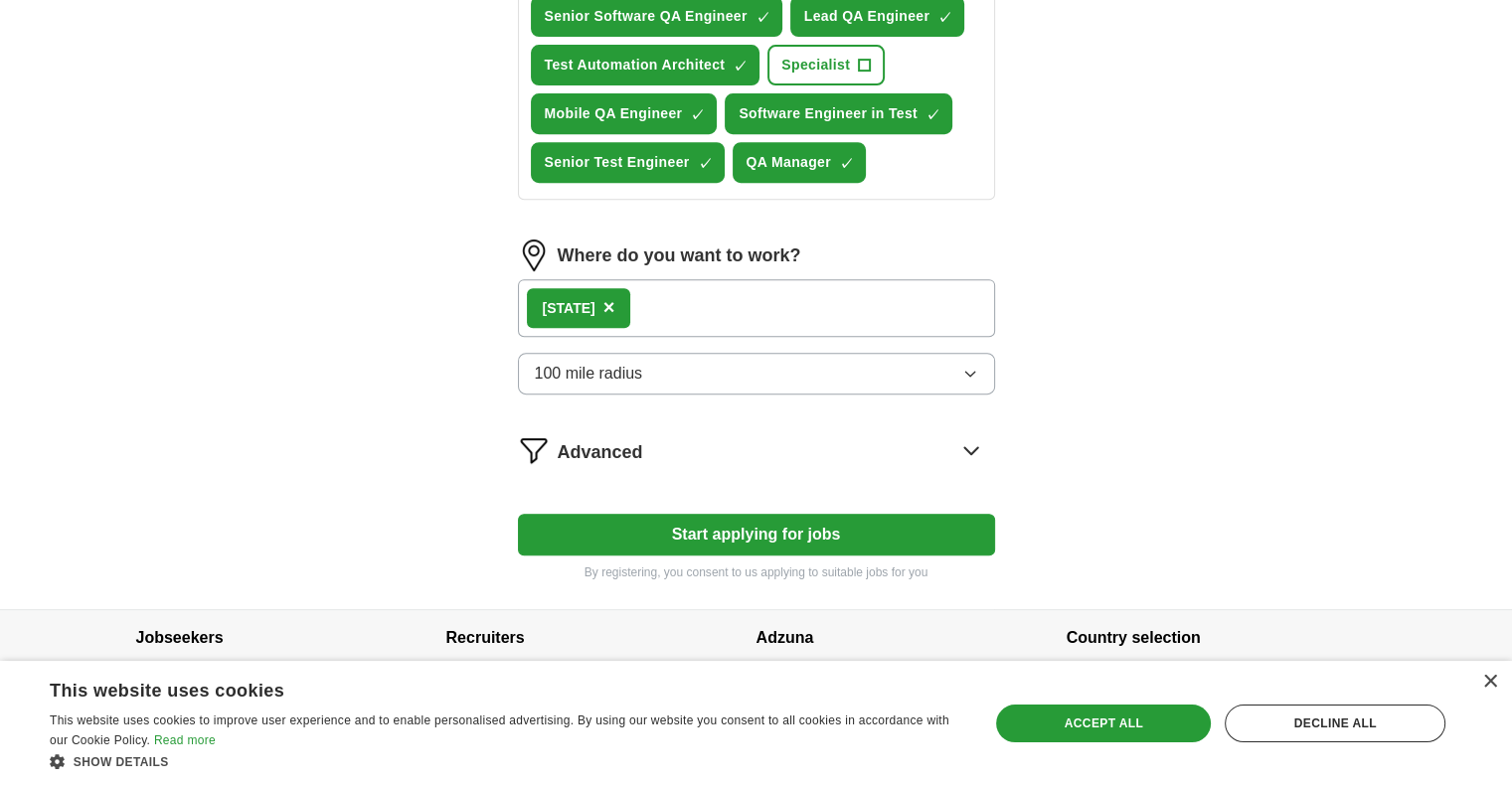 click on "Texas ×" at bounding box center [756, 308] 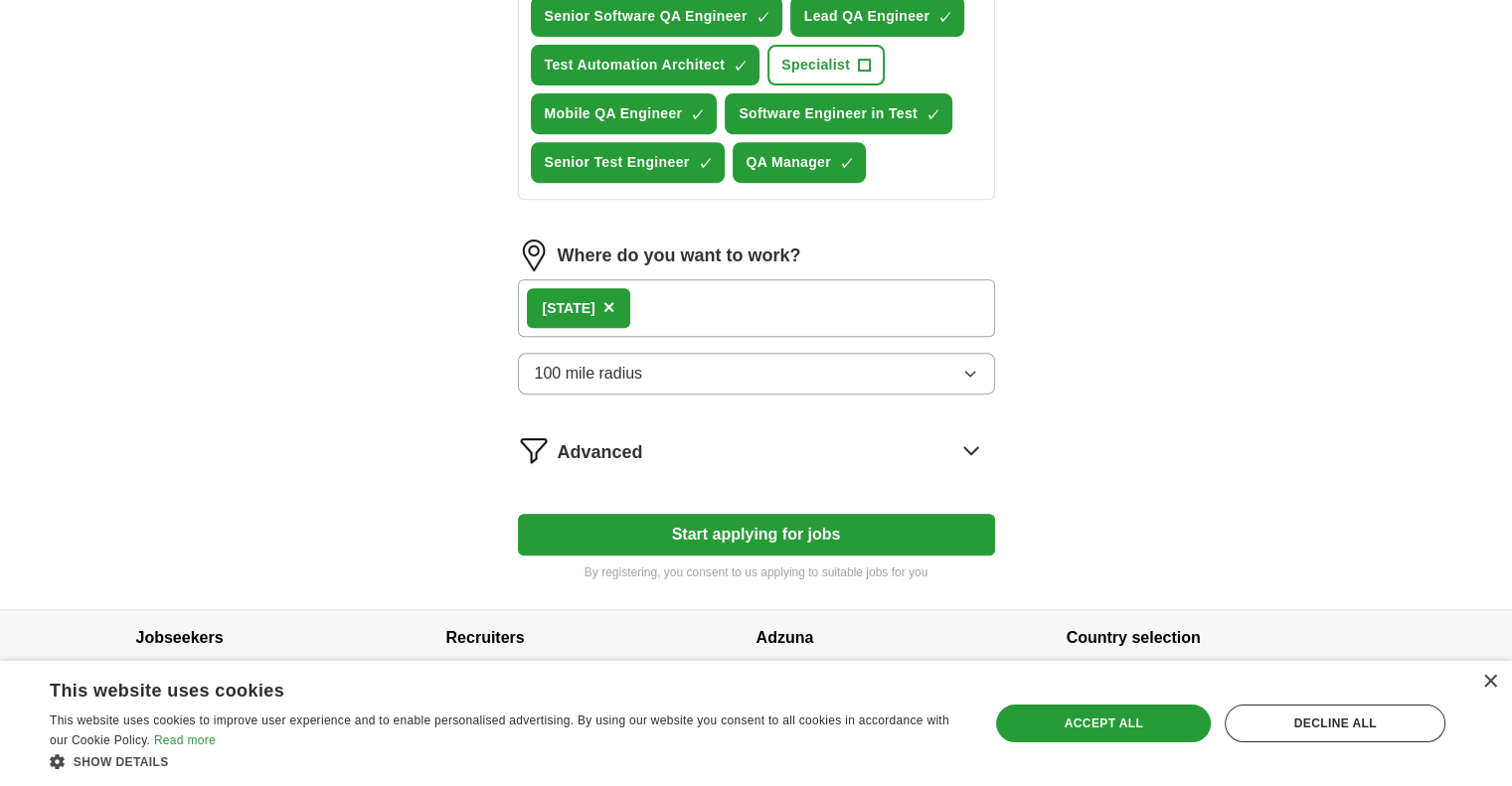 click on "Texas ×" at bounding box center [756, 308] 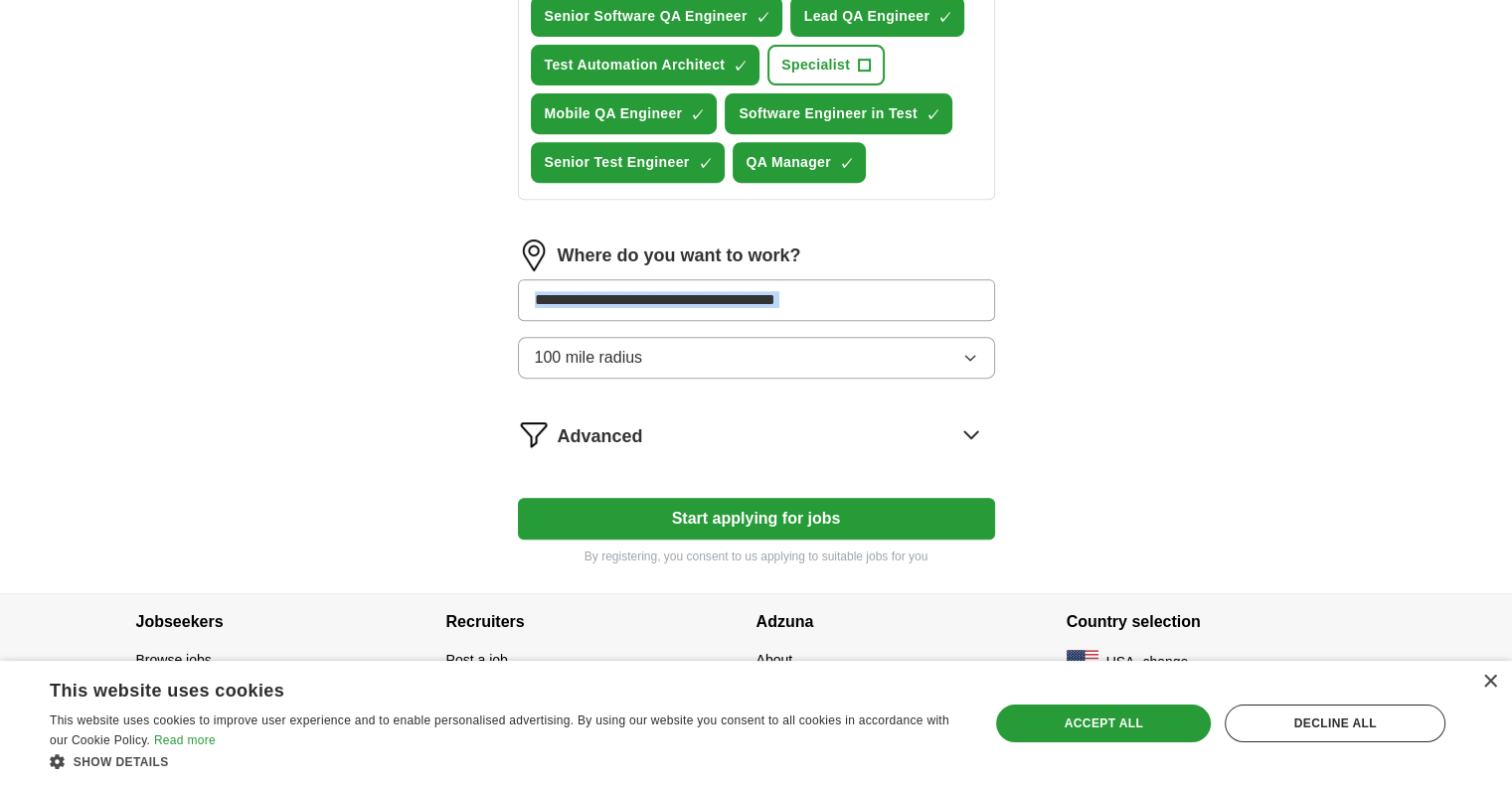 click at bounding box center [756, 300] 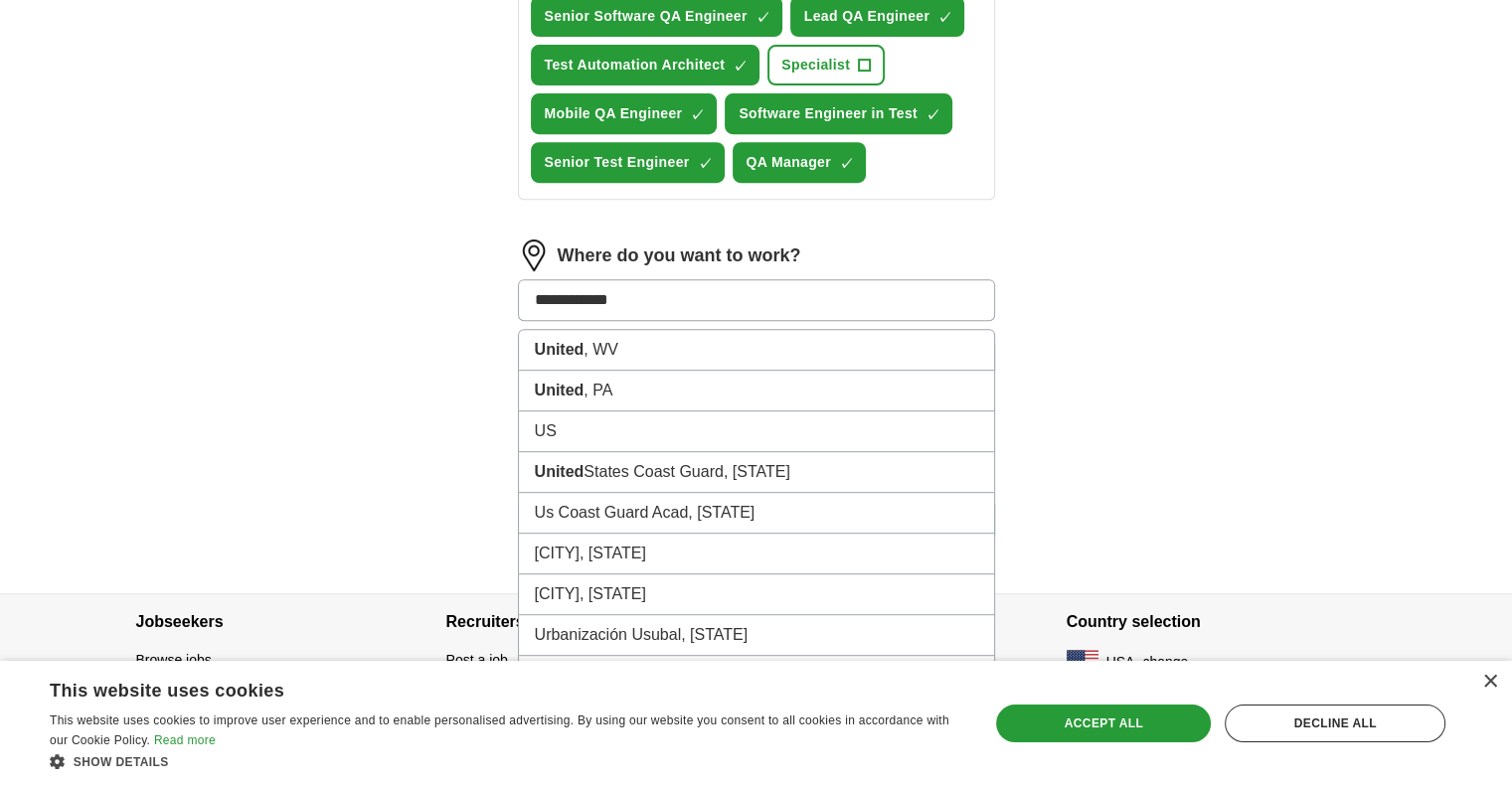 type on "**********" 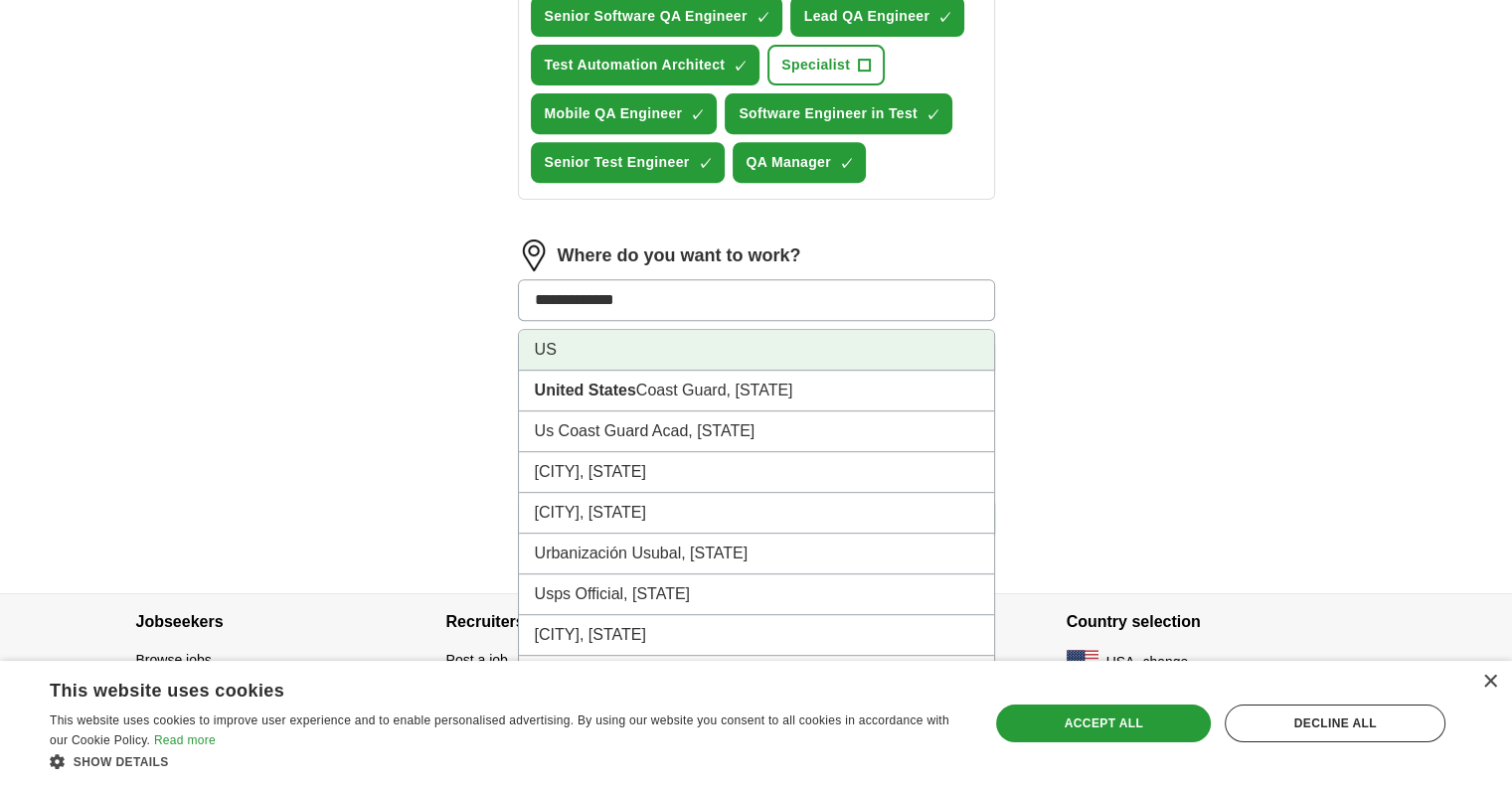 click on "US" at bounding box center [756, 350] 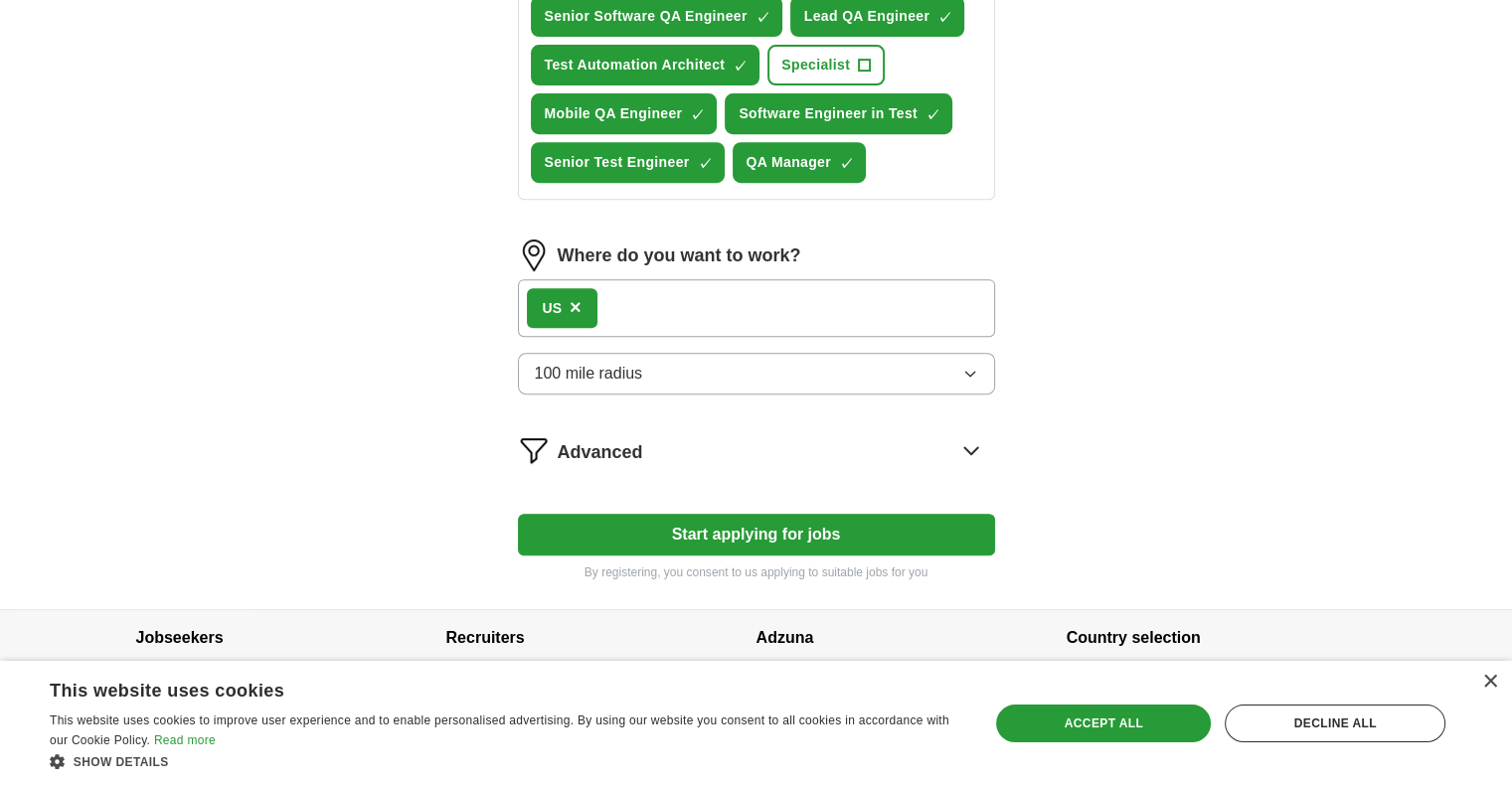 click on "Start applying for jobs" at bounding box center [756, 535] 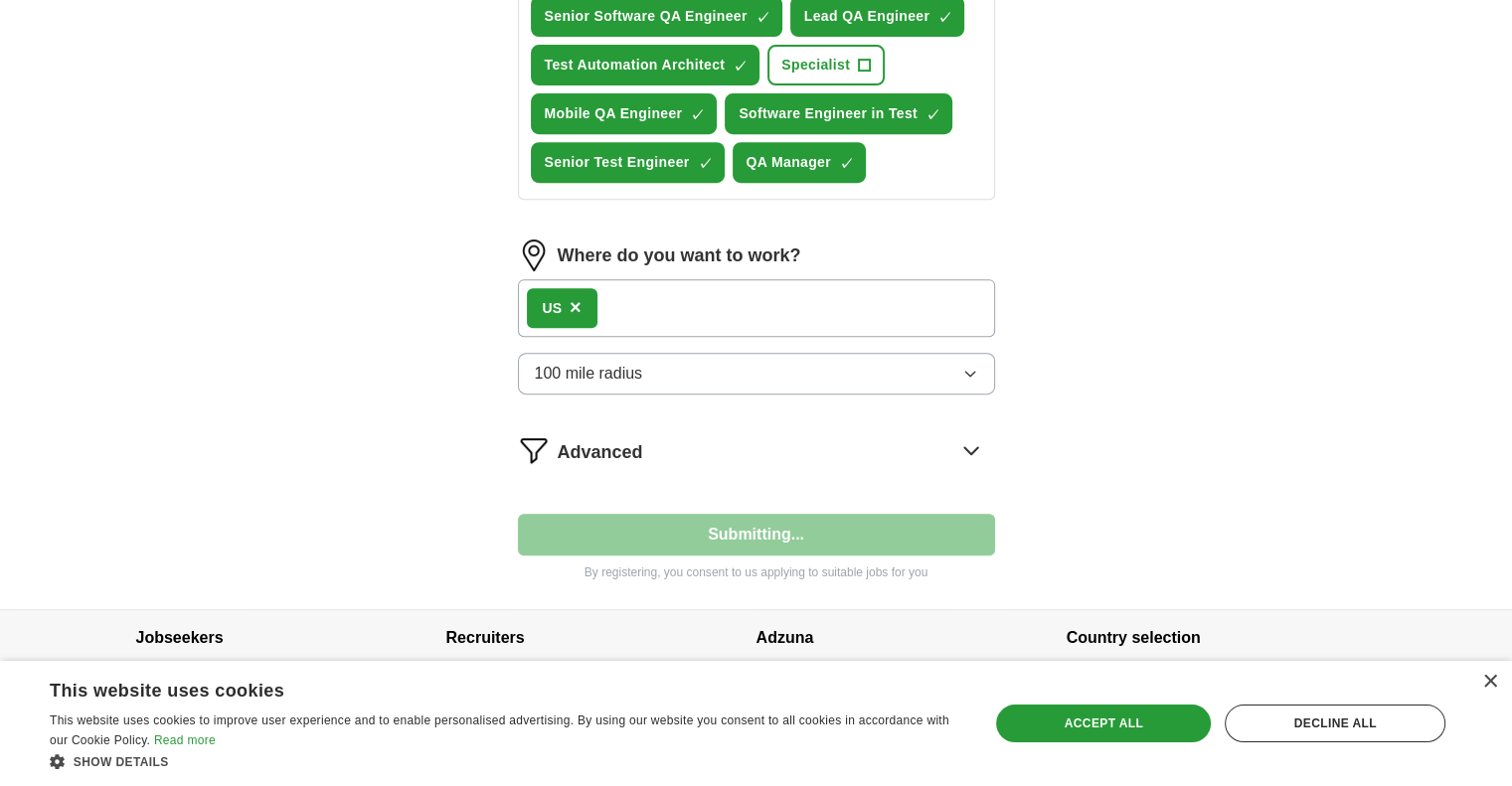 select on "**" 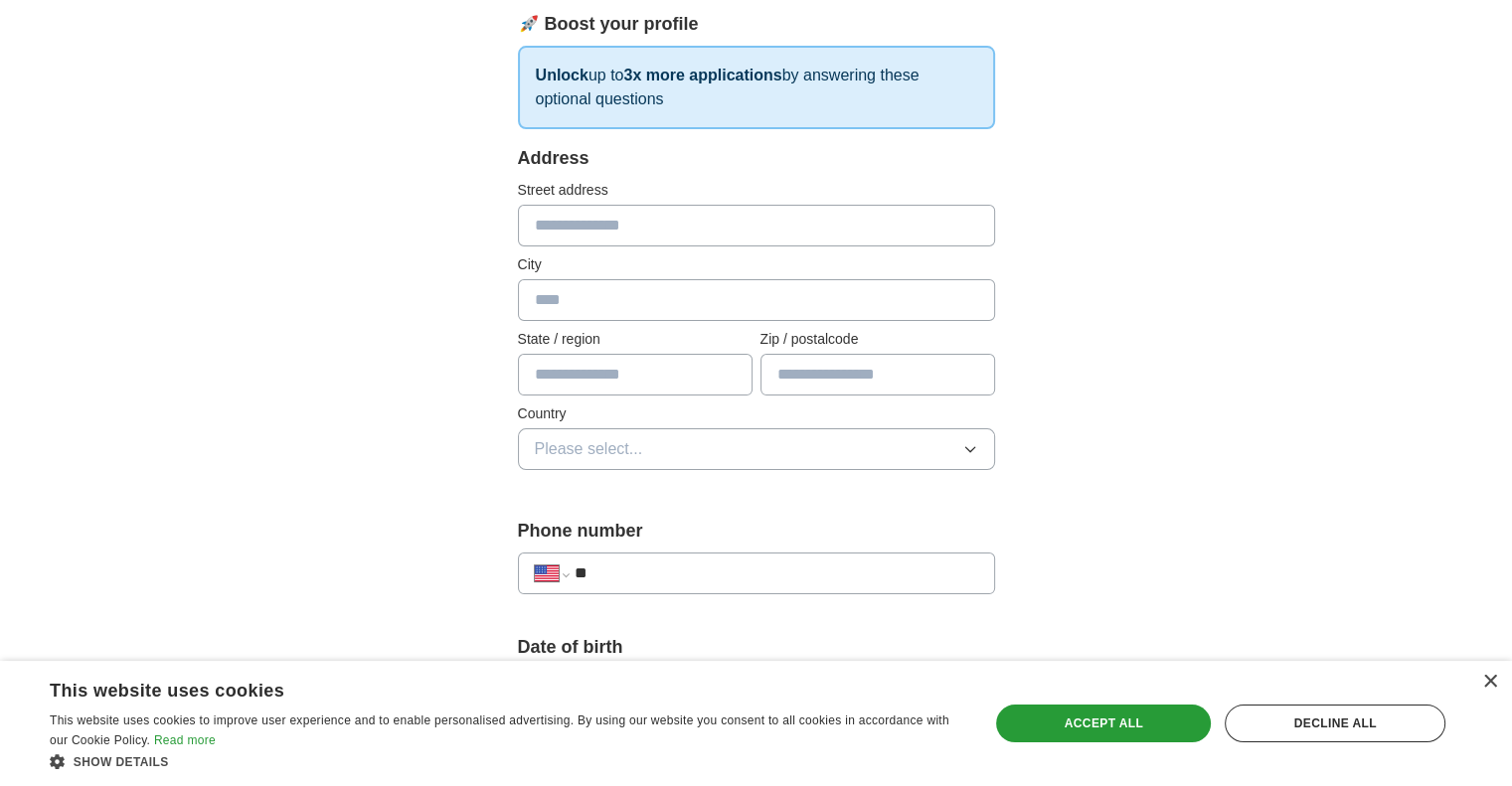 scroll, scrollTop: 463, scrollLeft: 0, axis: vertical 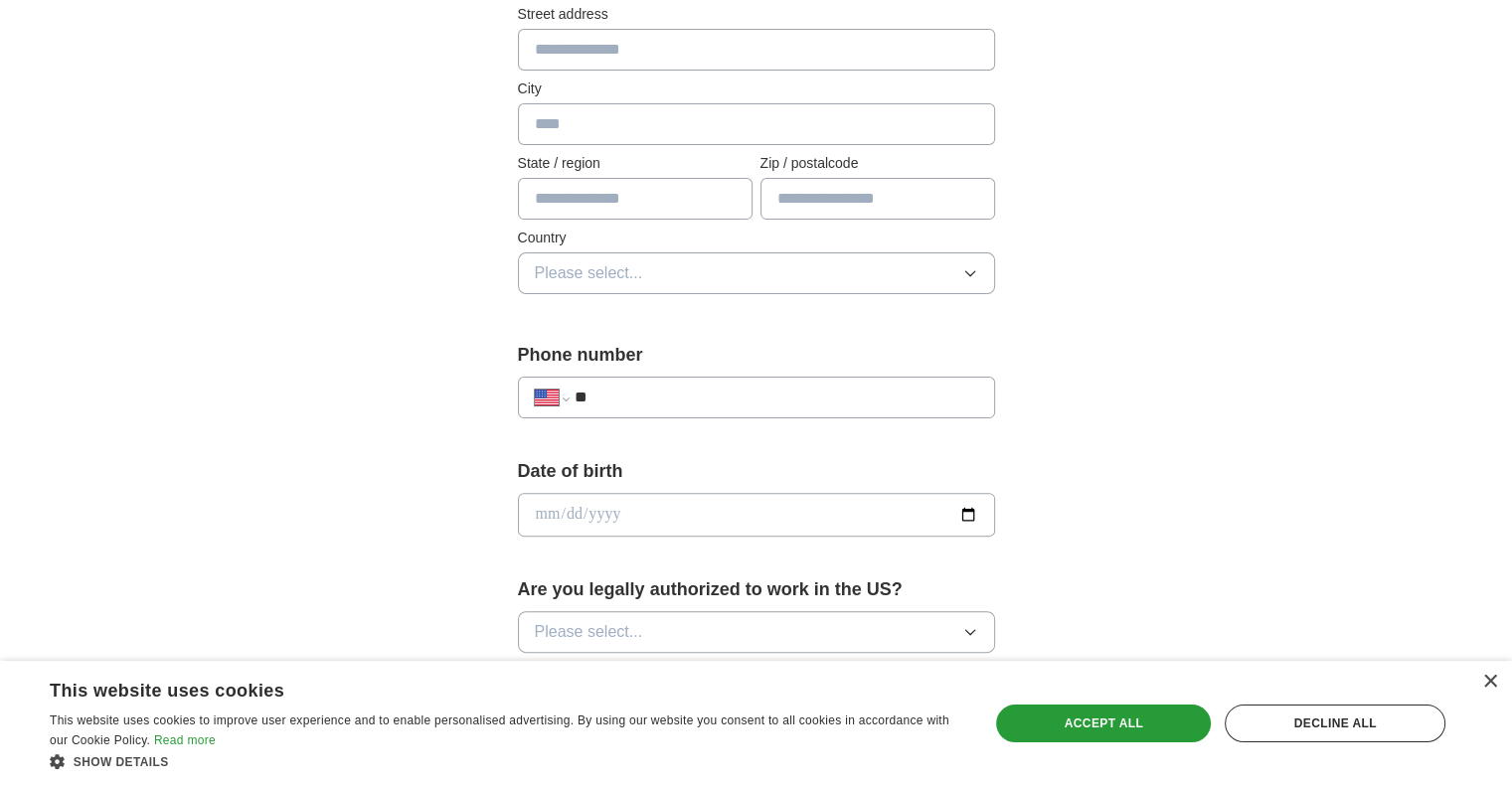click at bounding box center (756, 50) 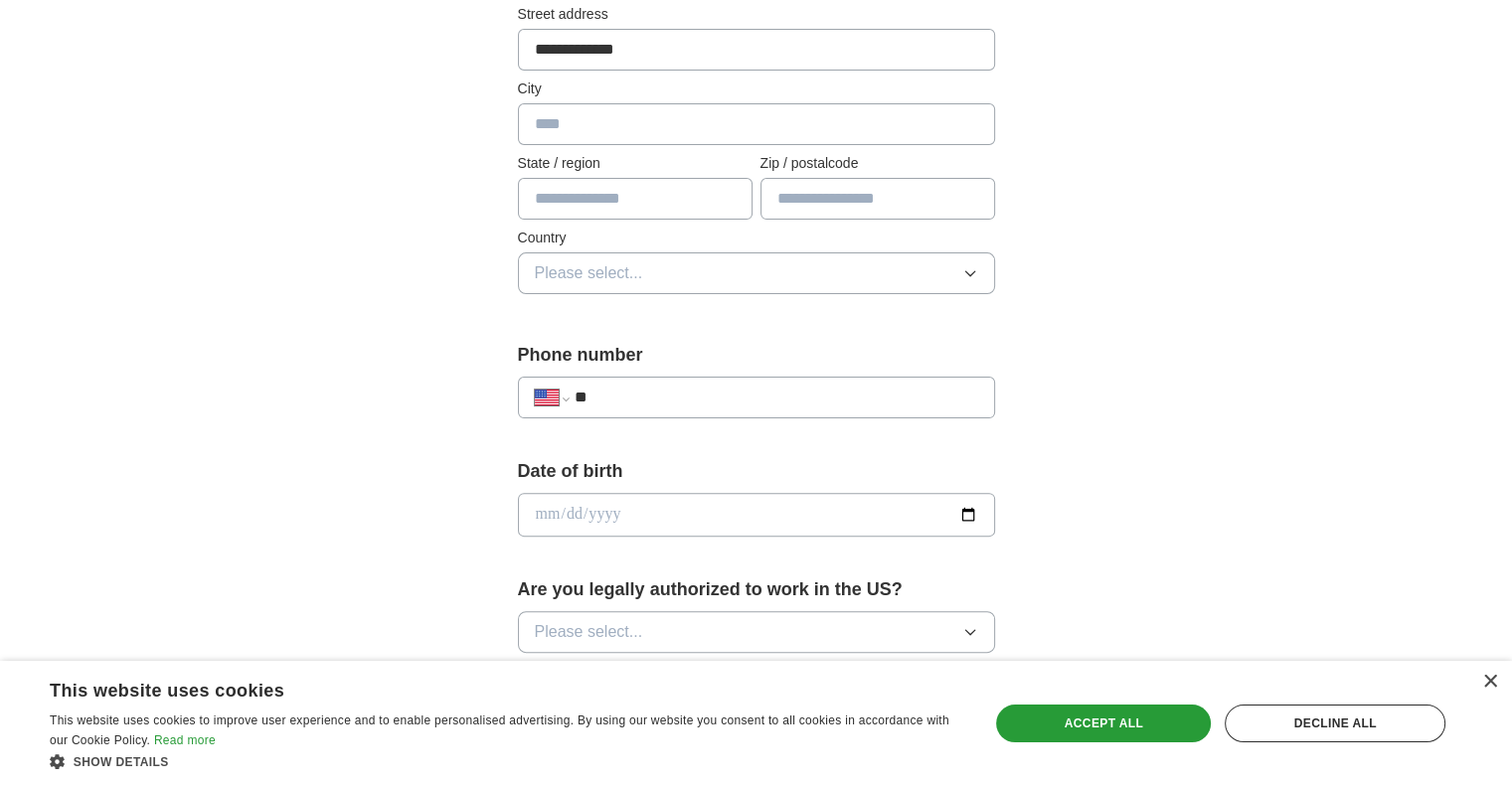 type on "**********" 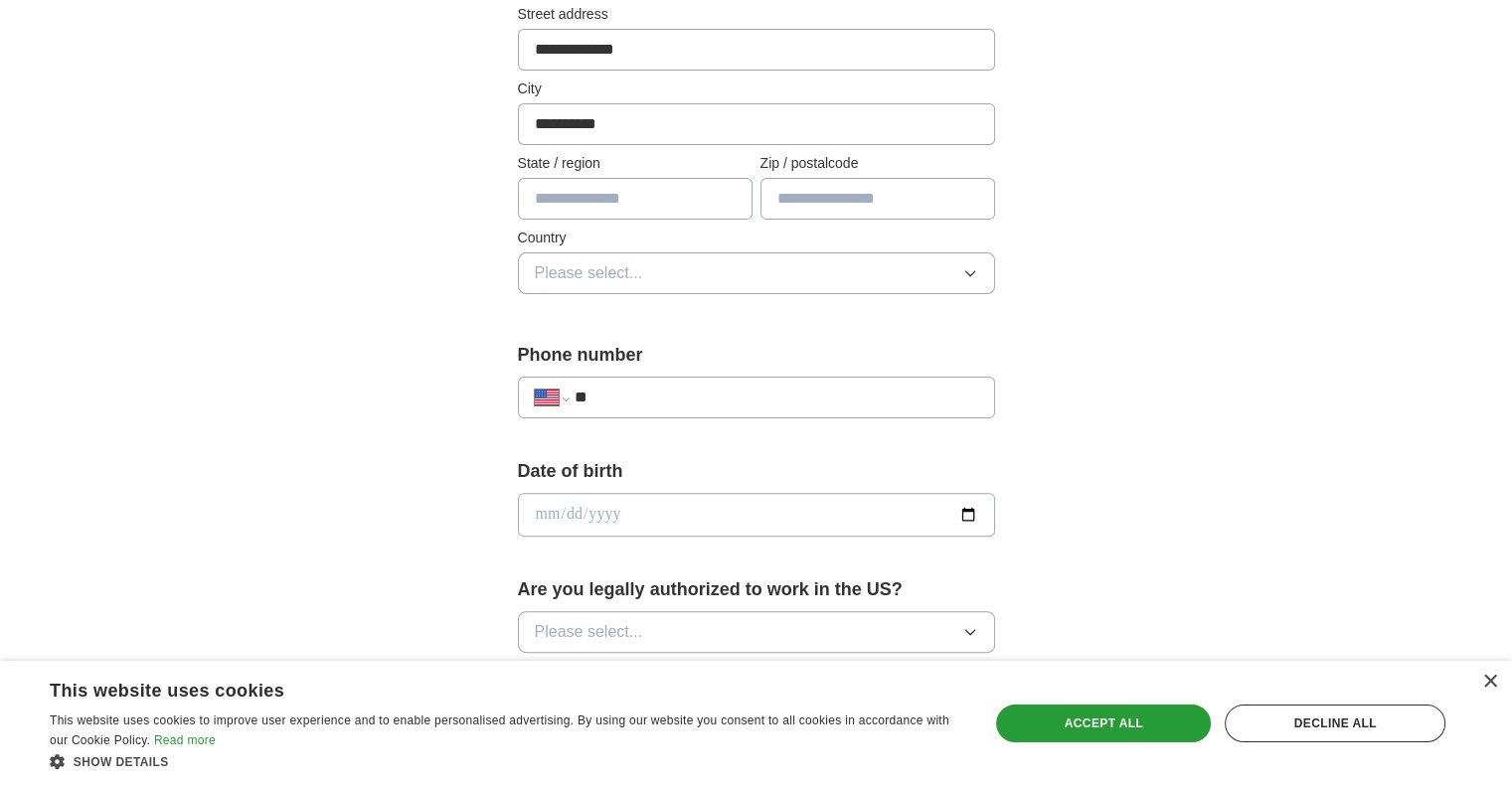 type on "**" 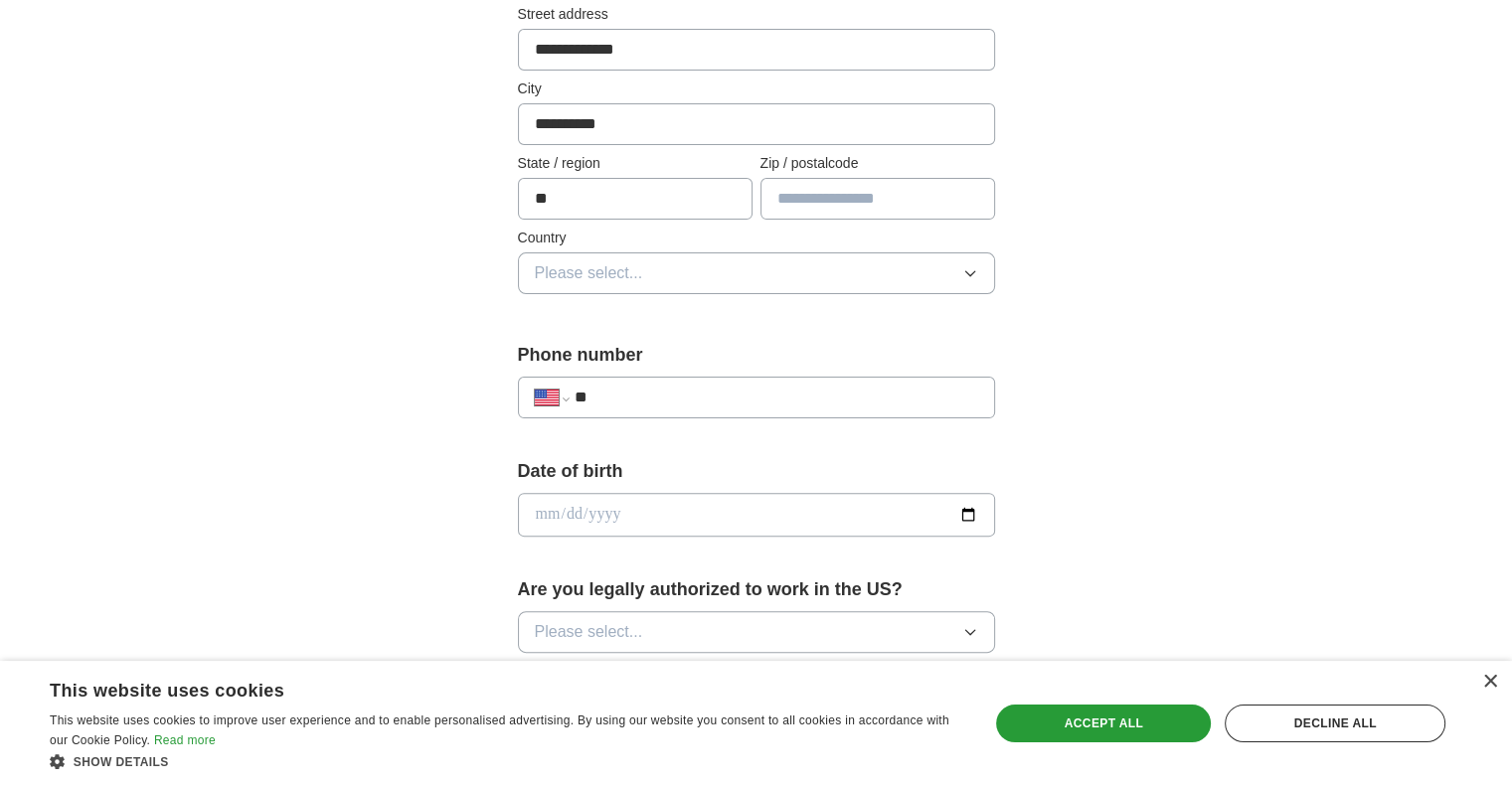 type on "*****" 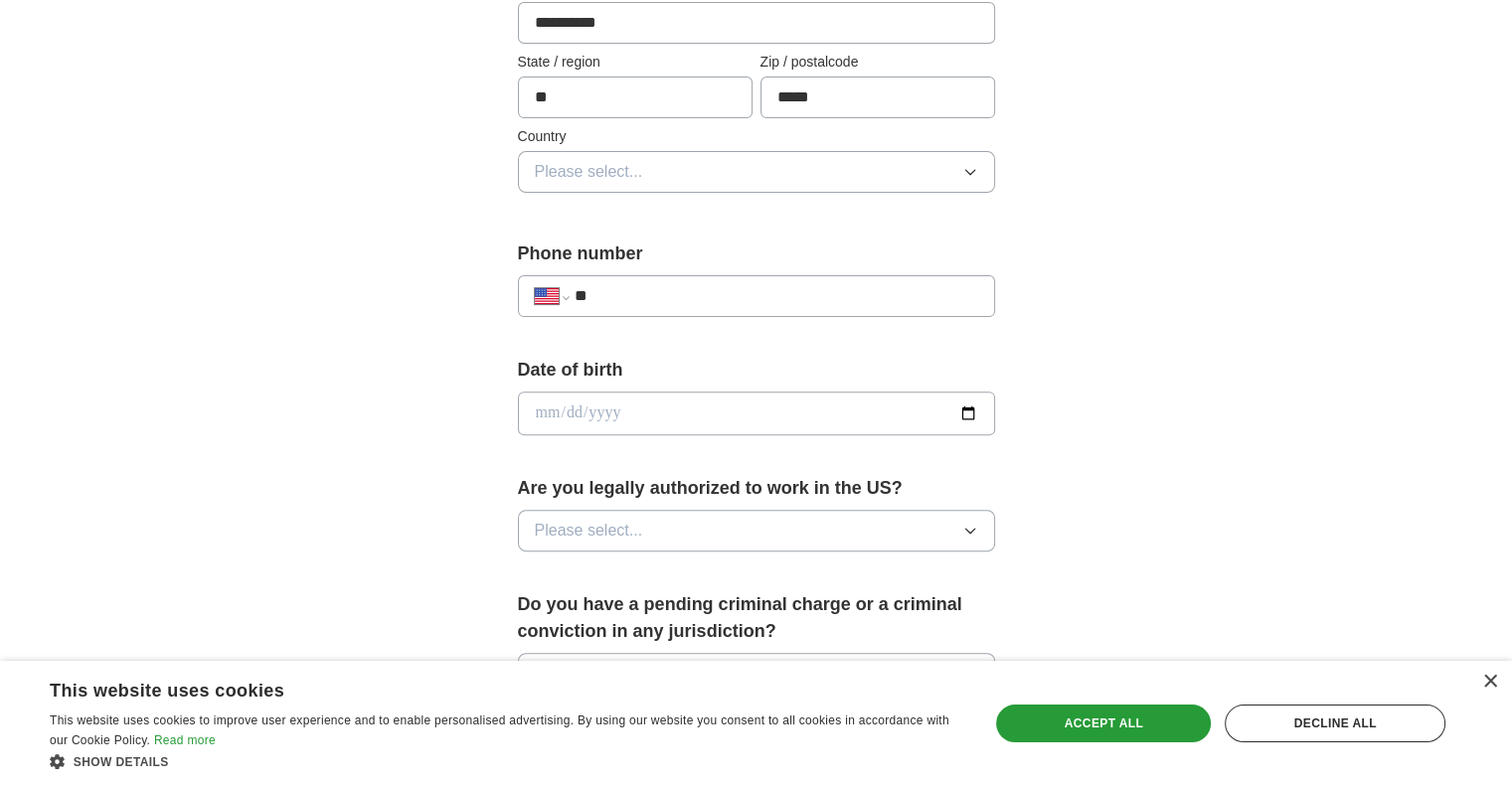scroll, scrollTop: 567, scrollLeft: 0, axis: vertical 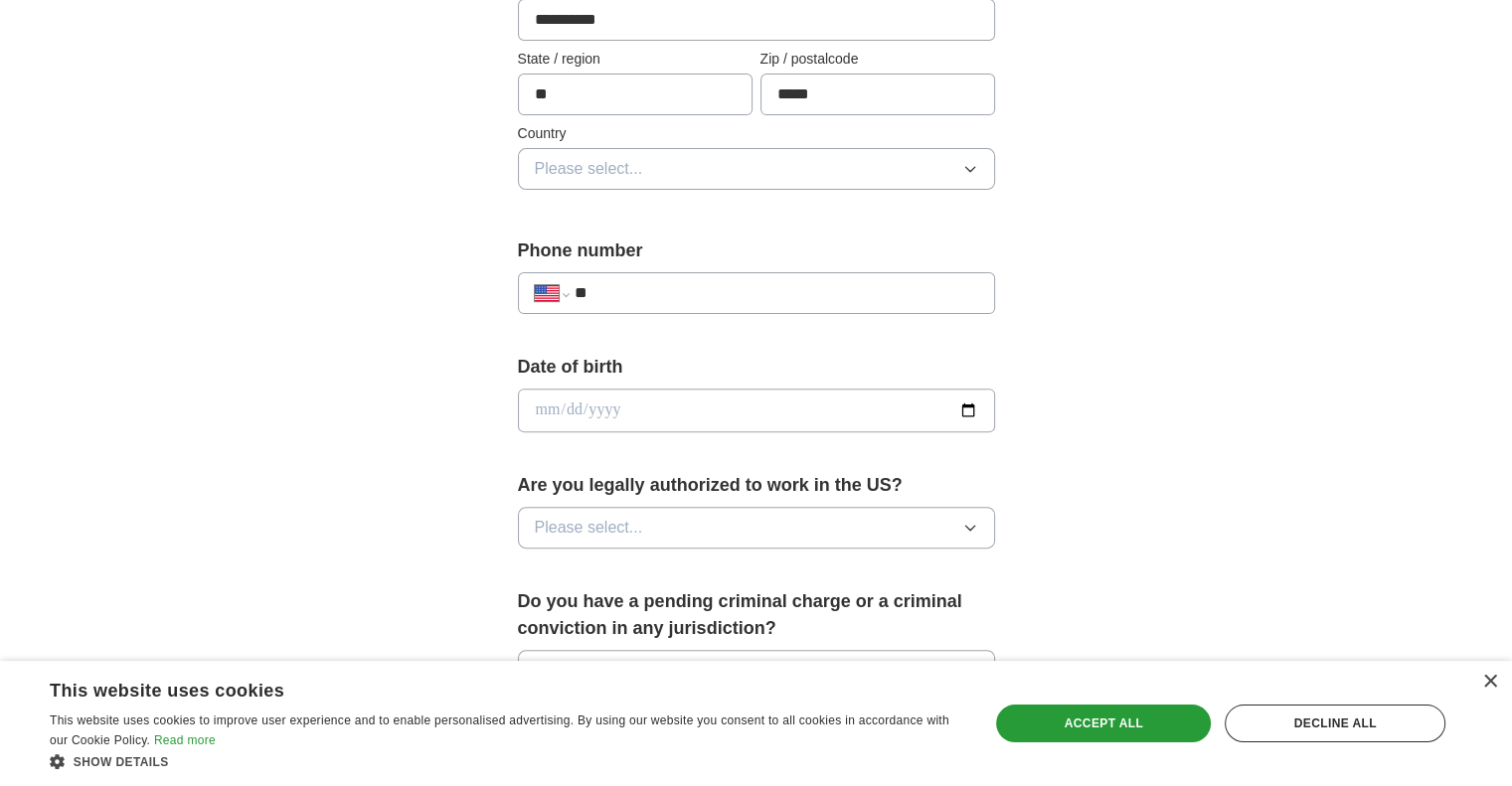 click on "Please select..." at bounding box center (756, 169) 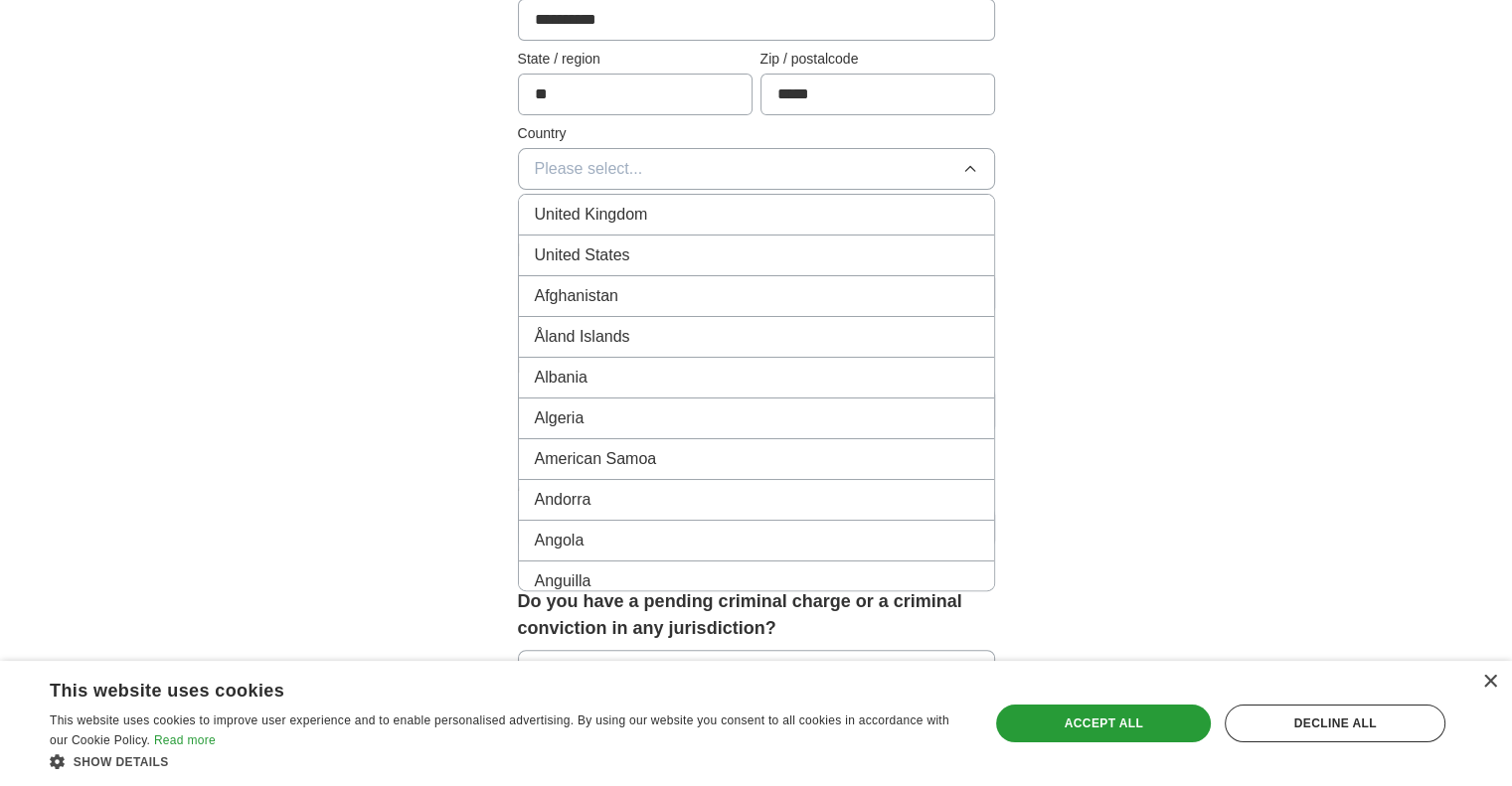 click on "United States" at bounding box center (583, 255) 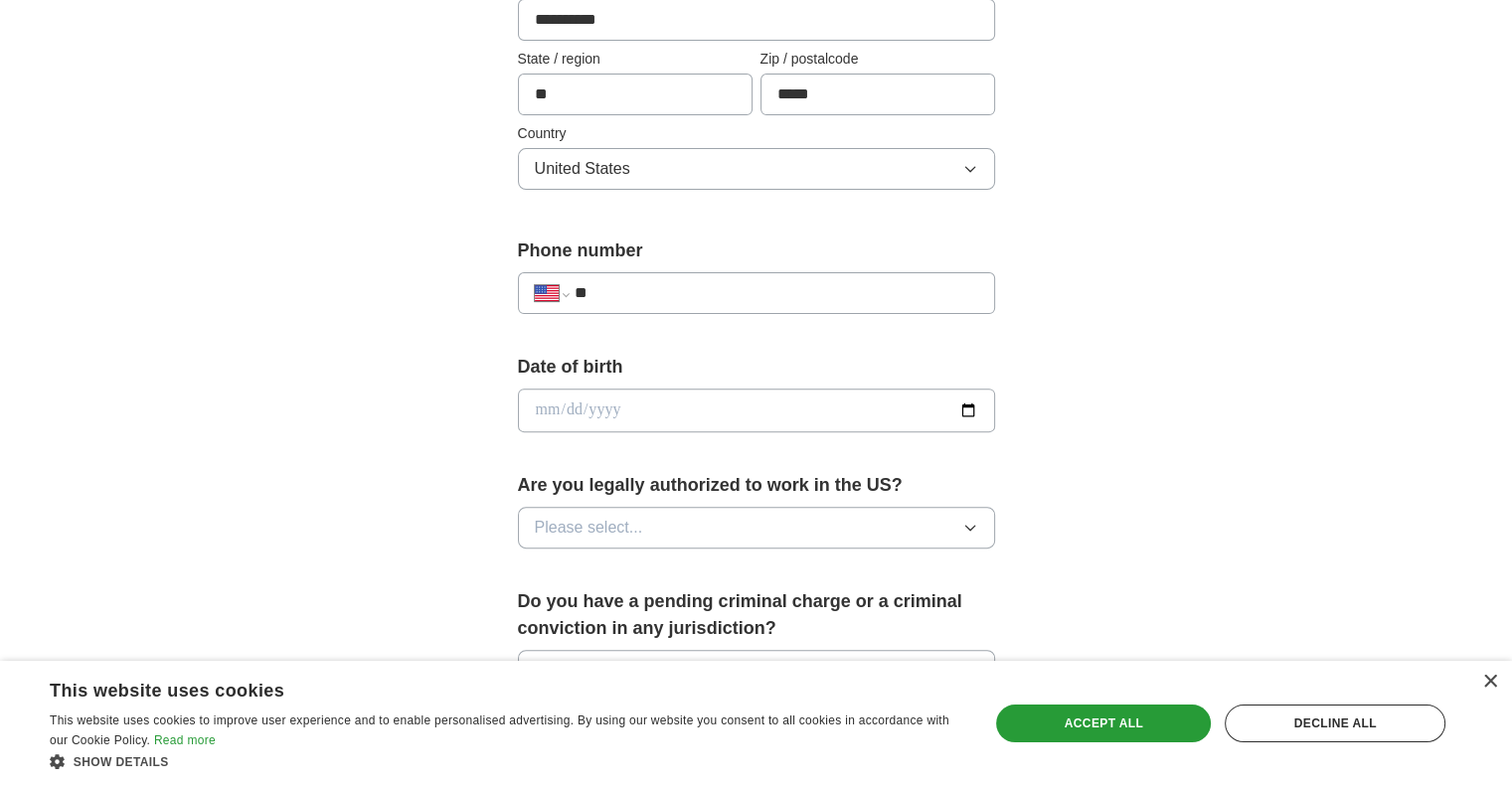 click on "**" at bounding box center (775, 293) 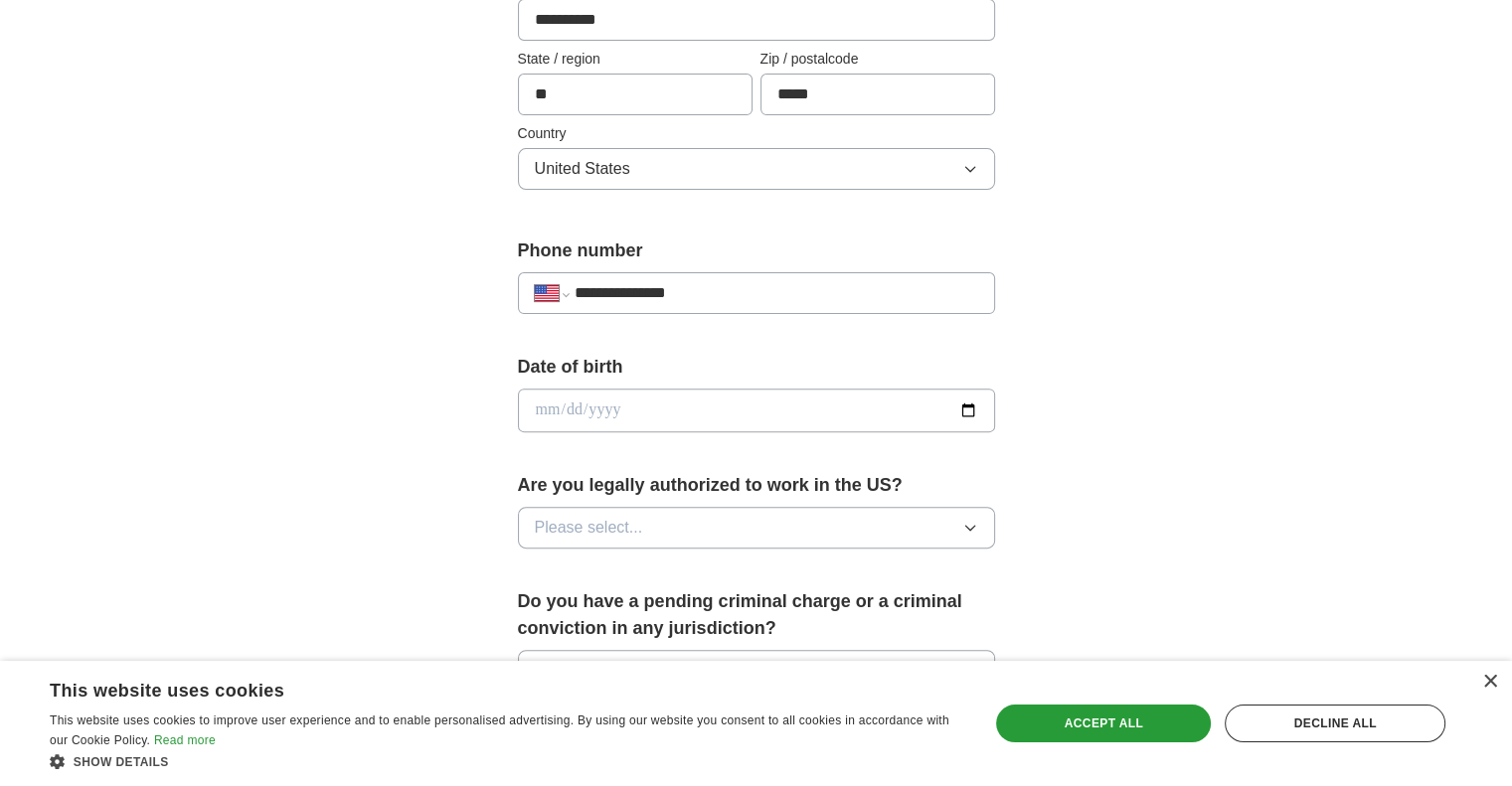 type on "**********" 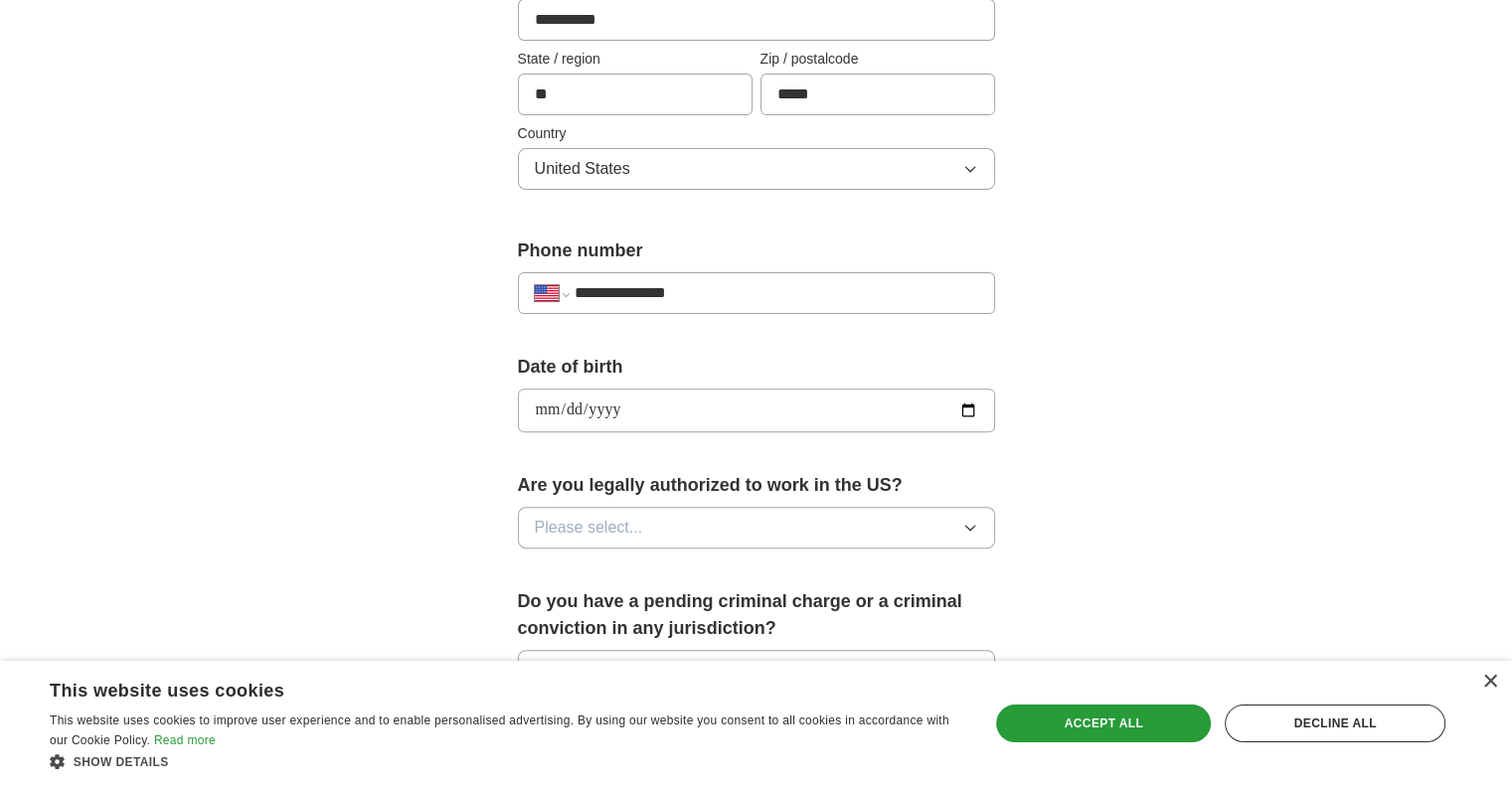 type on "**********" 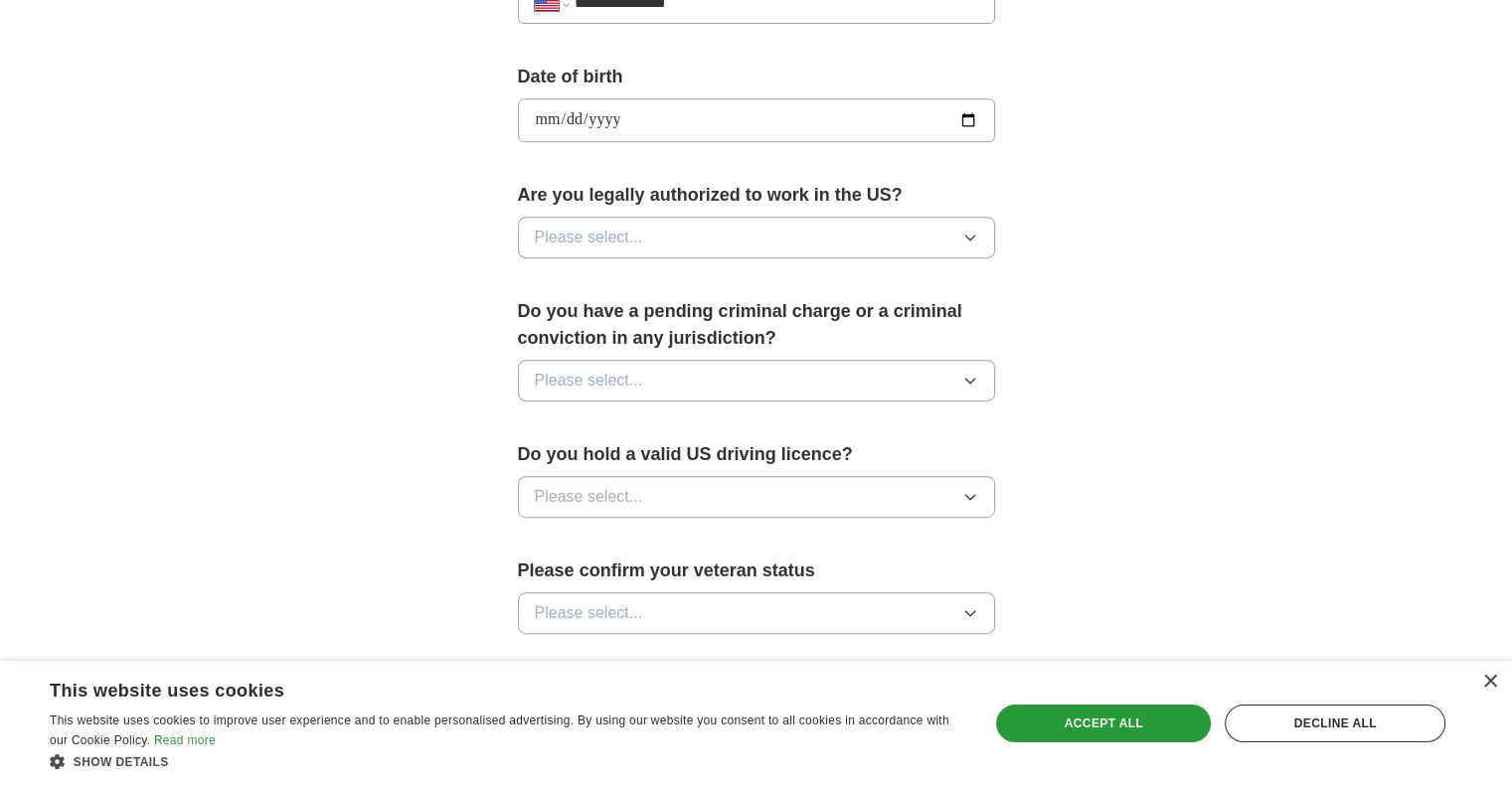 scroll, scrollTop: 854, scrollLeft: 0, axis: vertical 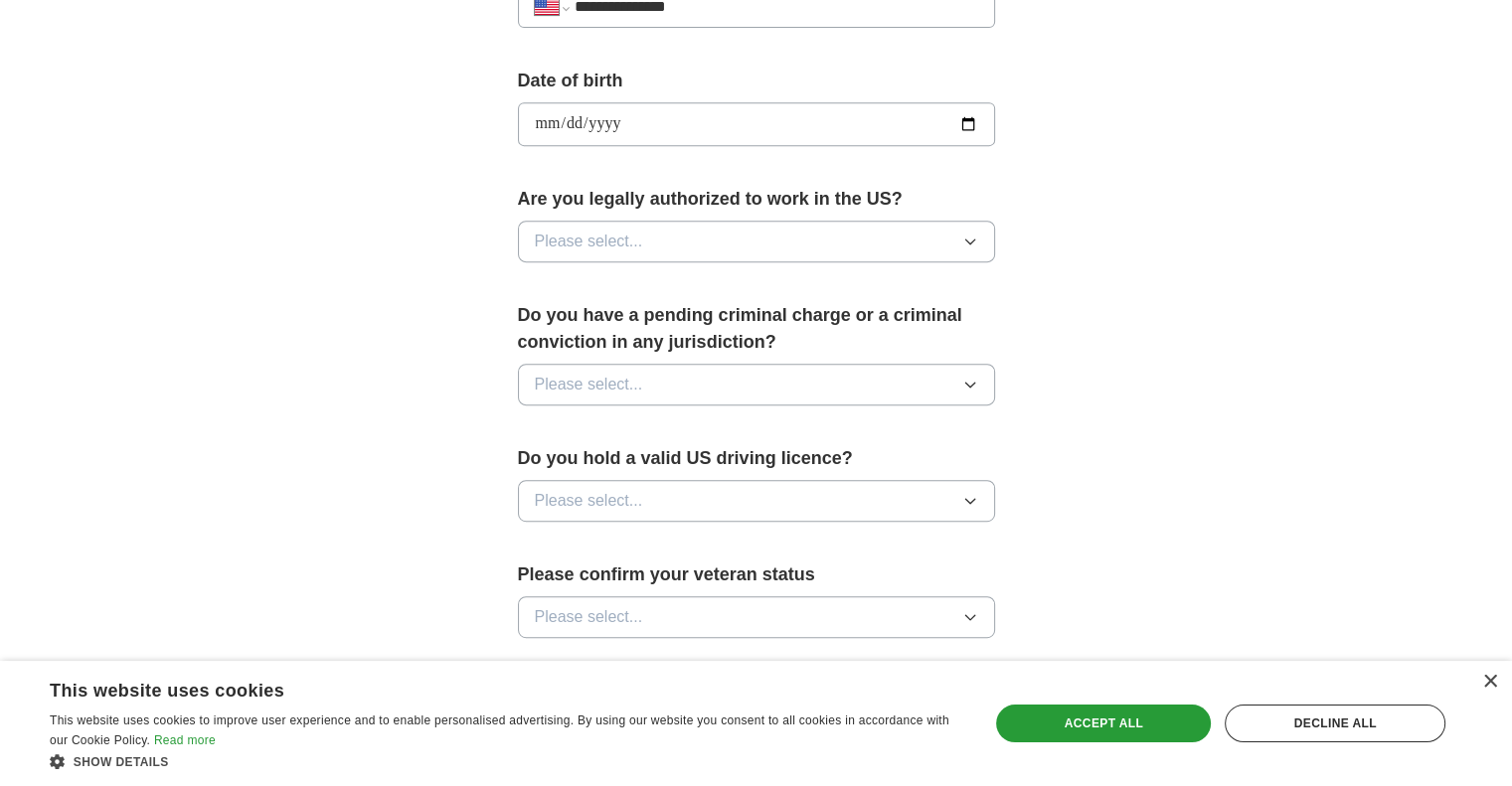 click on "Please select..." at bounding box center [756, 241] 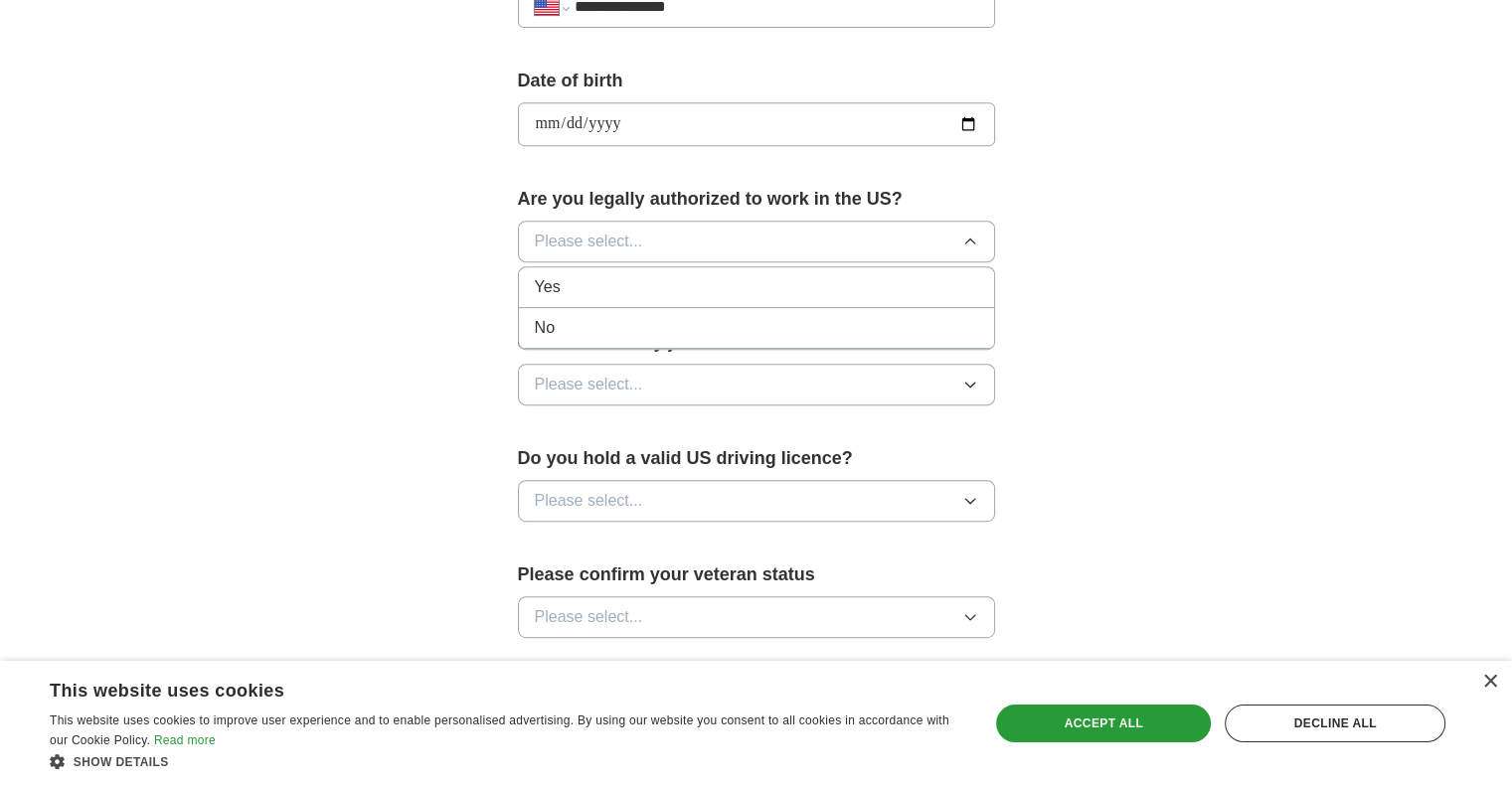 click on "Yes" at bounding box center (756, 287) 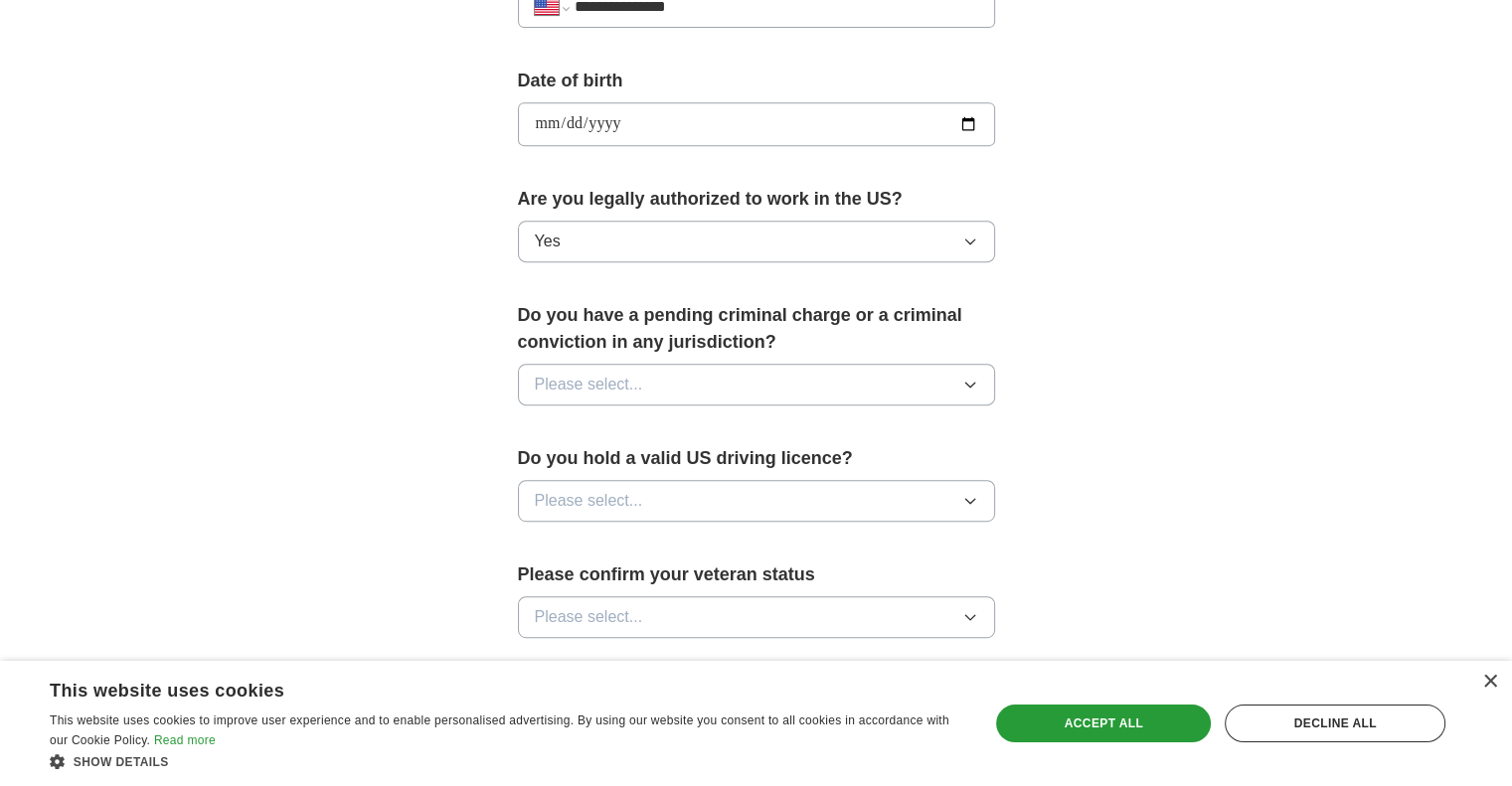 click on "**********" at bounding box center (756, 98) 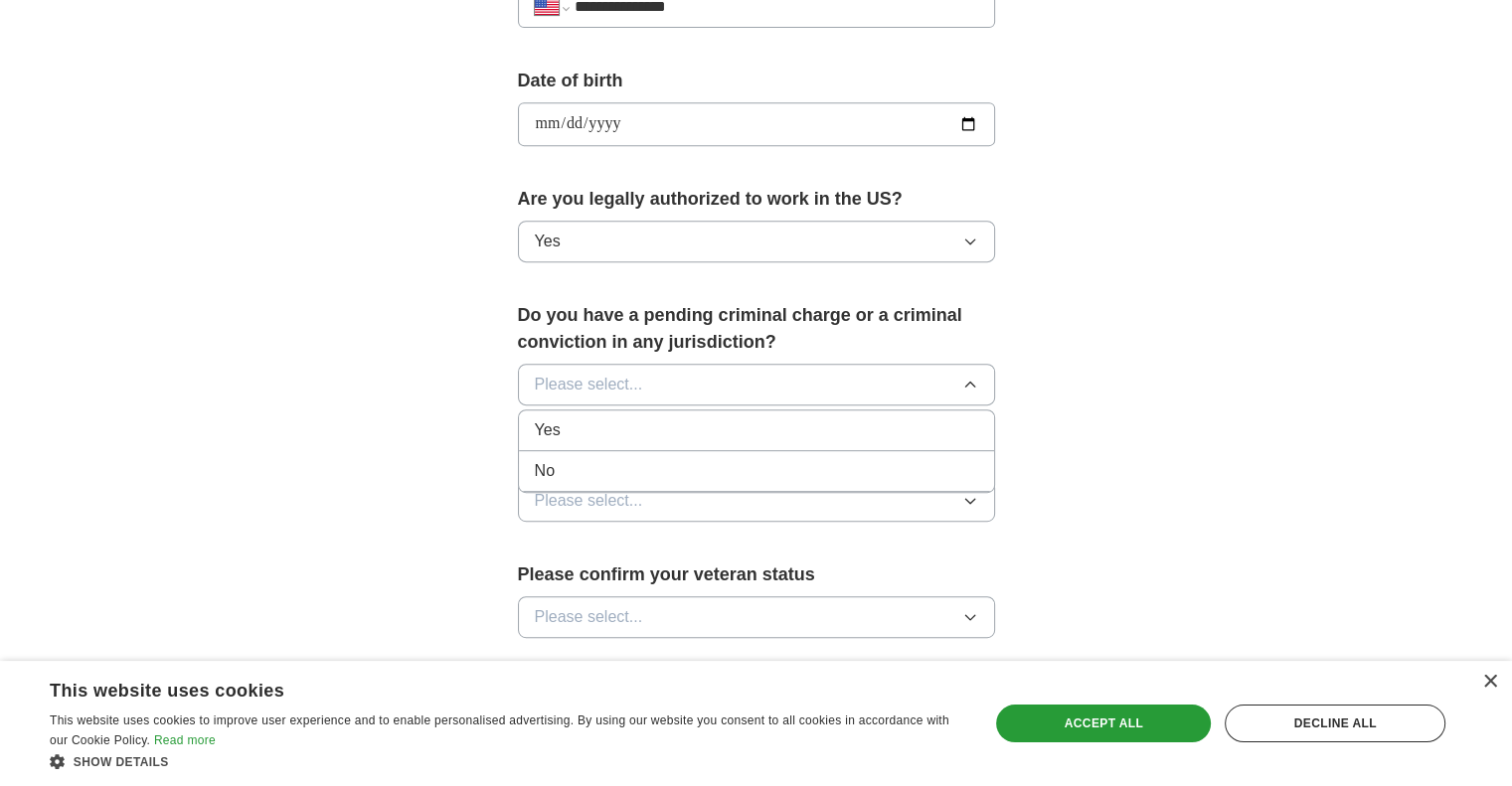 click on "No" at bounding box center [756, 471] 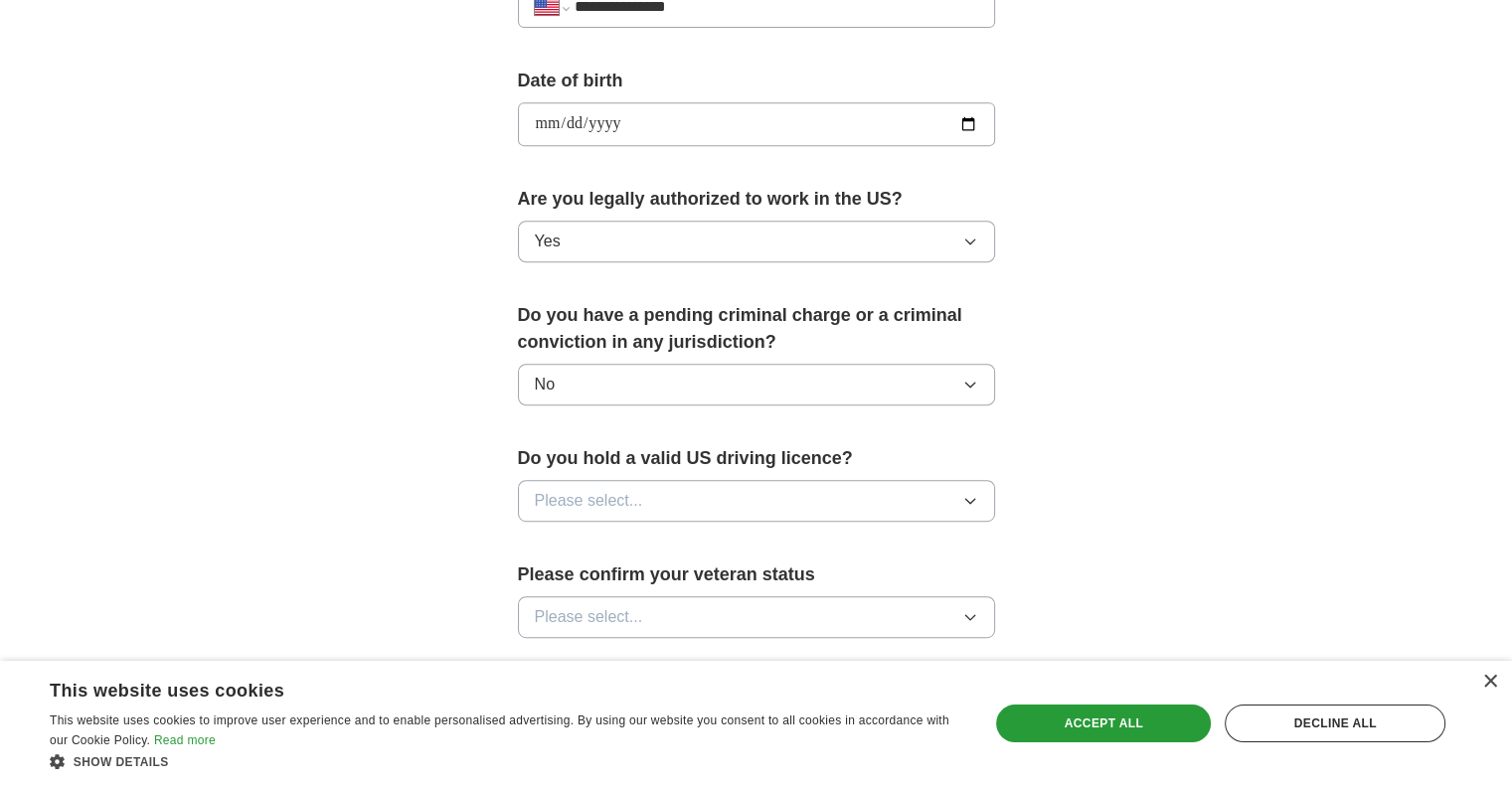 click on "**********" at bounding box center (756, 98) 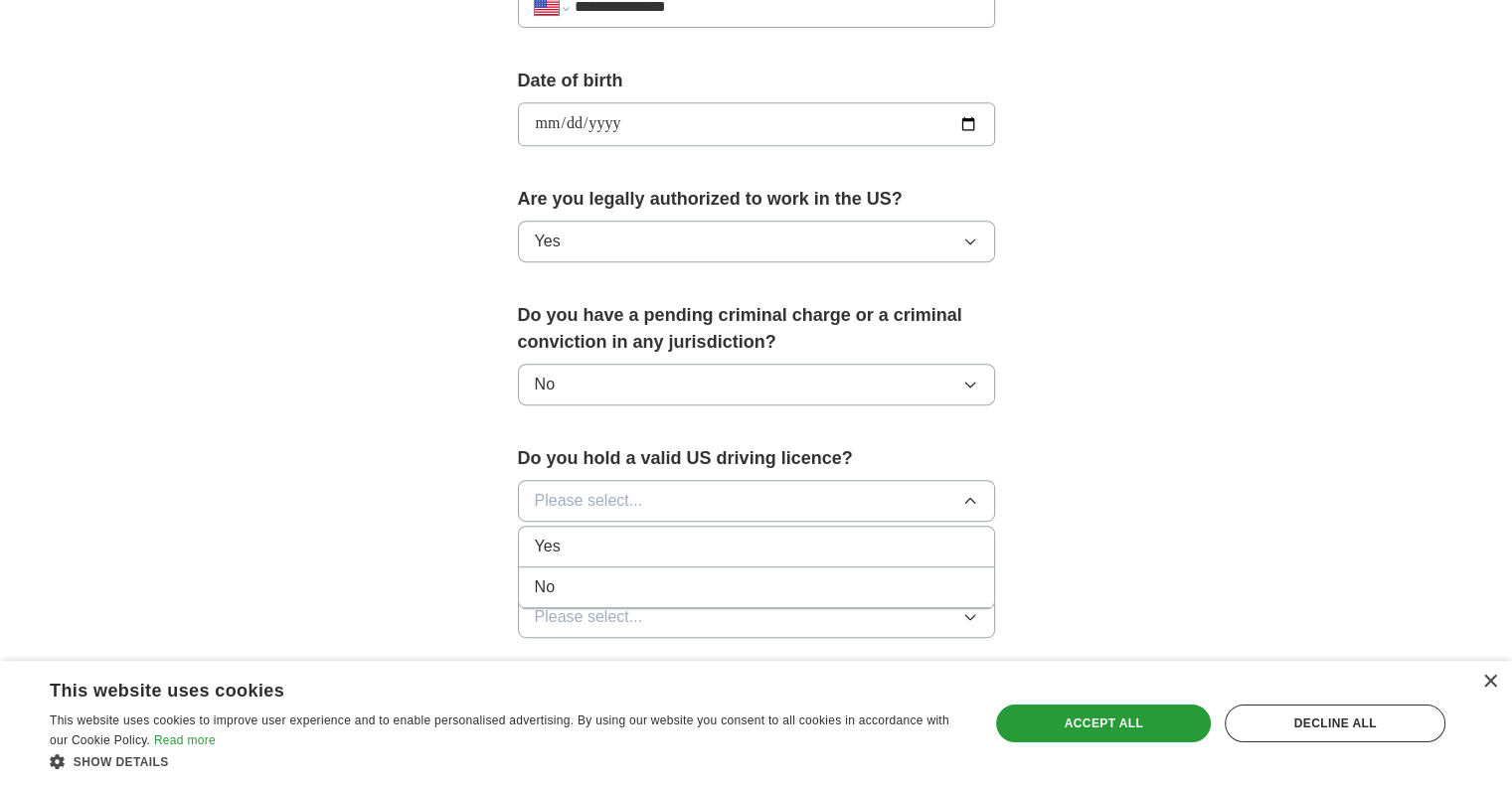 click on "Yes" at bounding box center [756, 547] 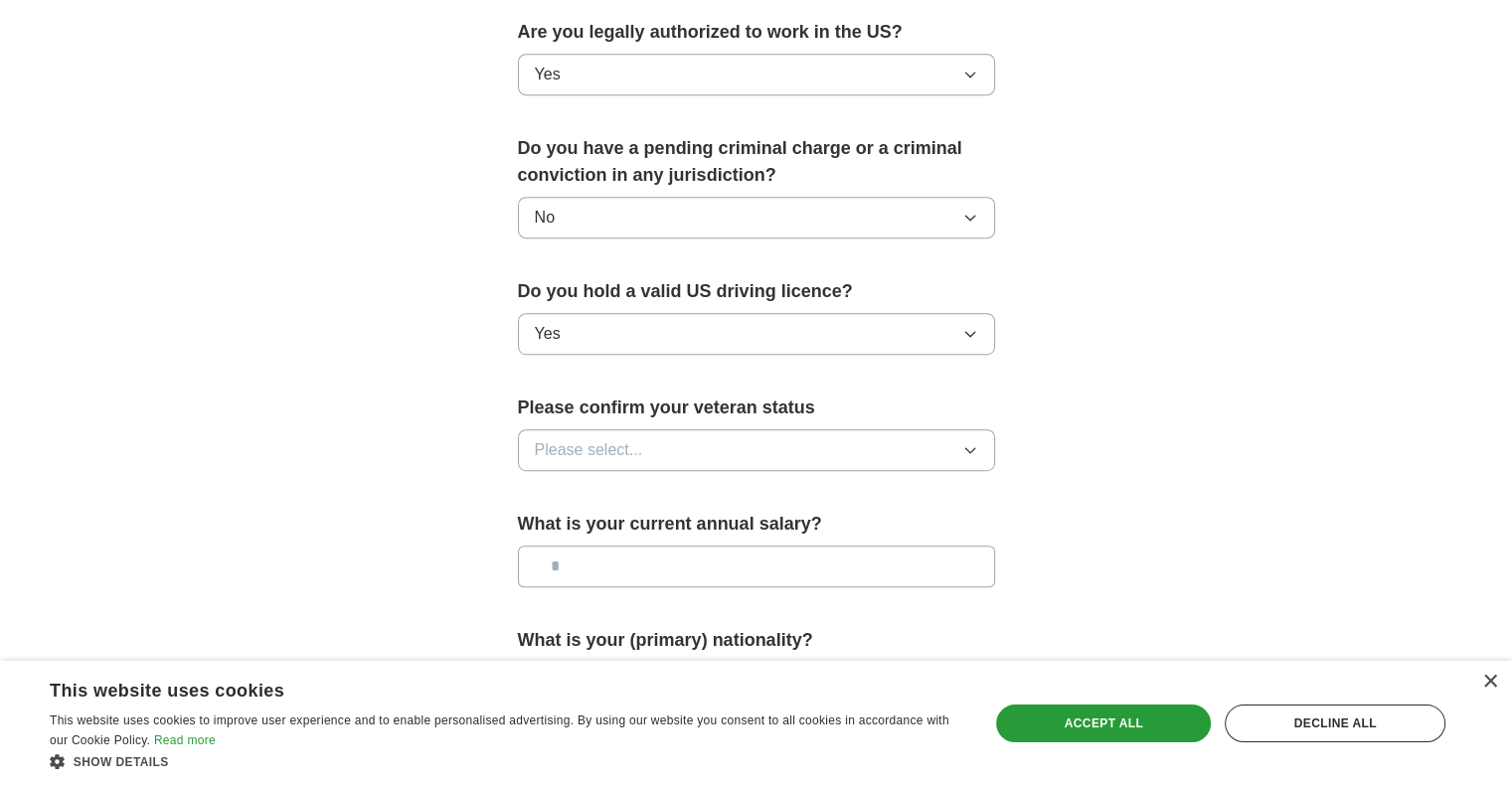 scroll, scrollTop: 1252, scrollLeft: 0, axis: vertical 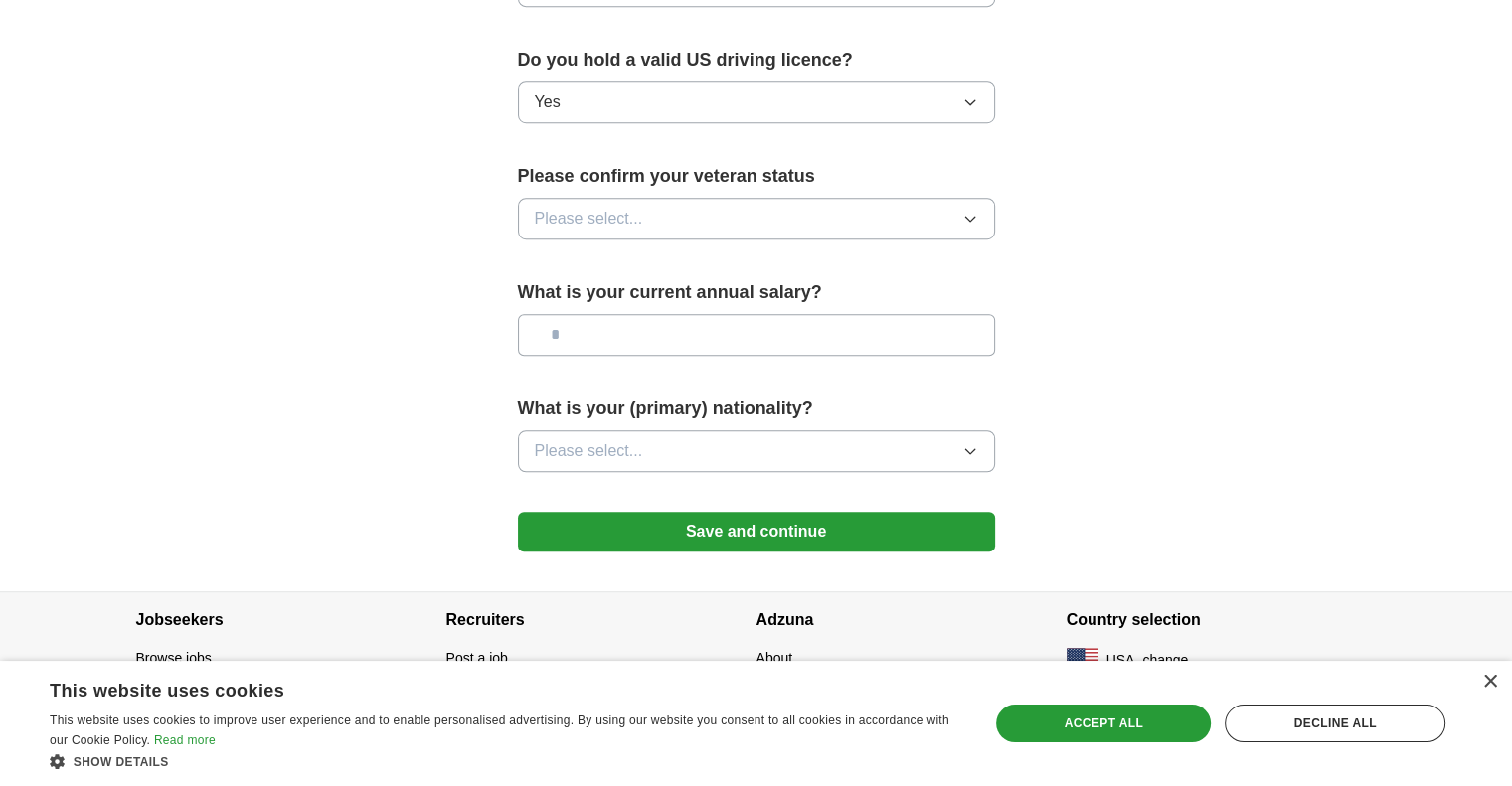 click on "Please select..." at bounding box center (756, 219) 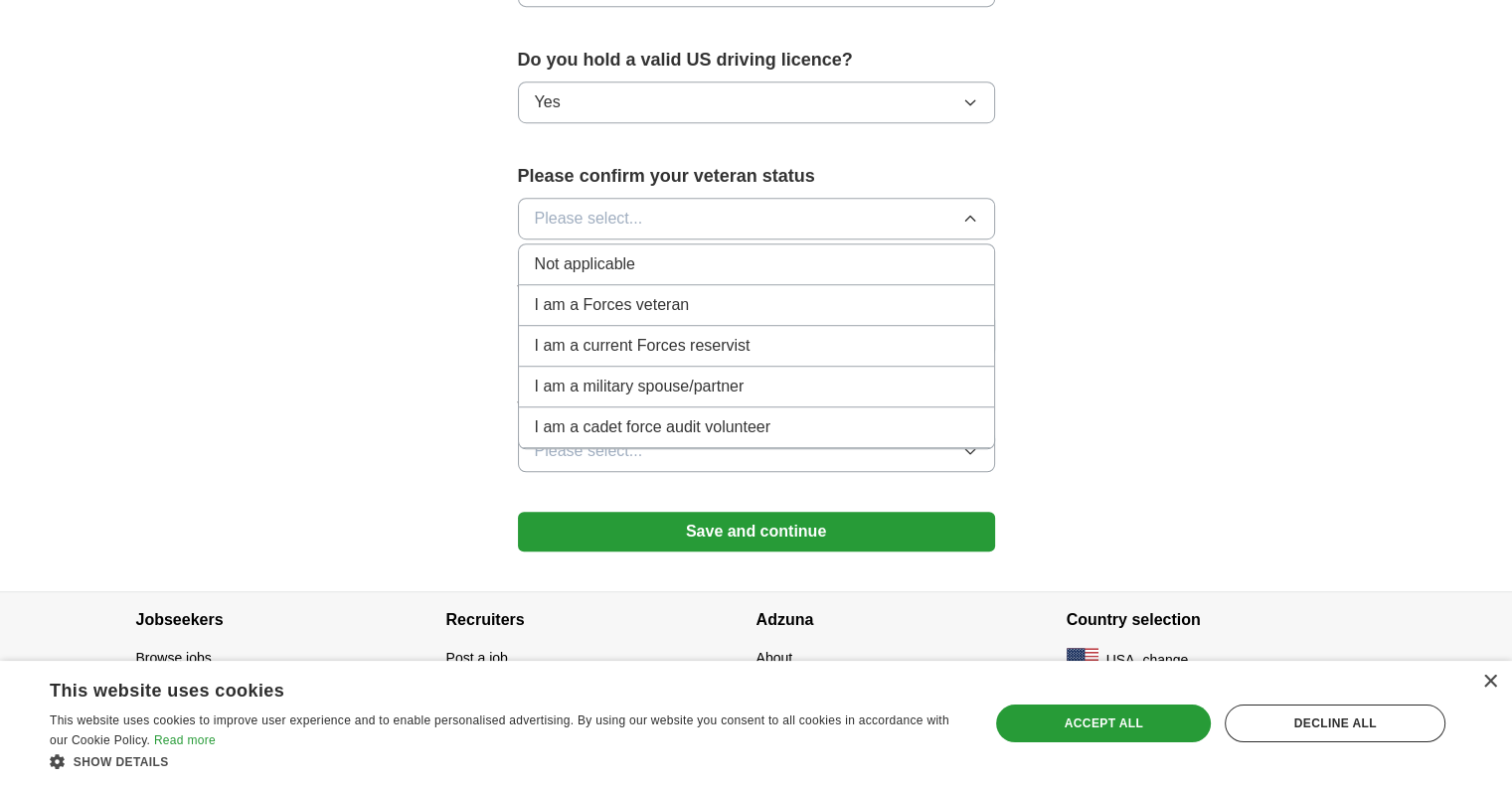 click on "Not applicable" at bounding box center [756, 264] 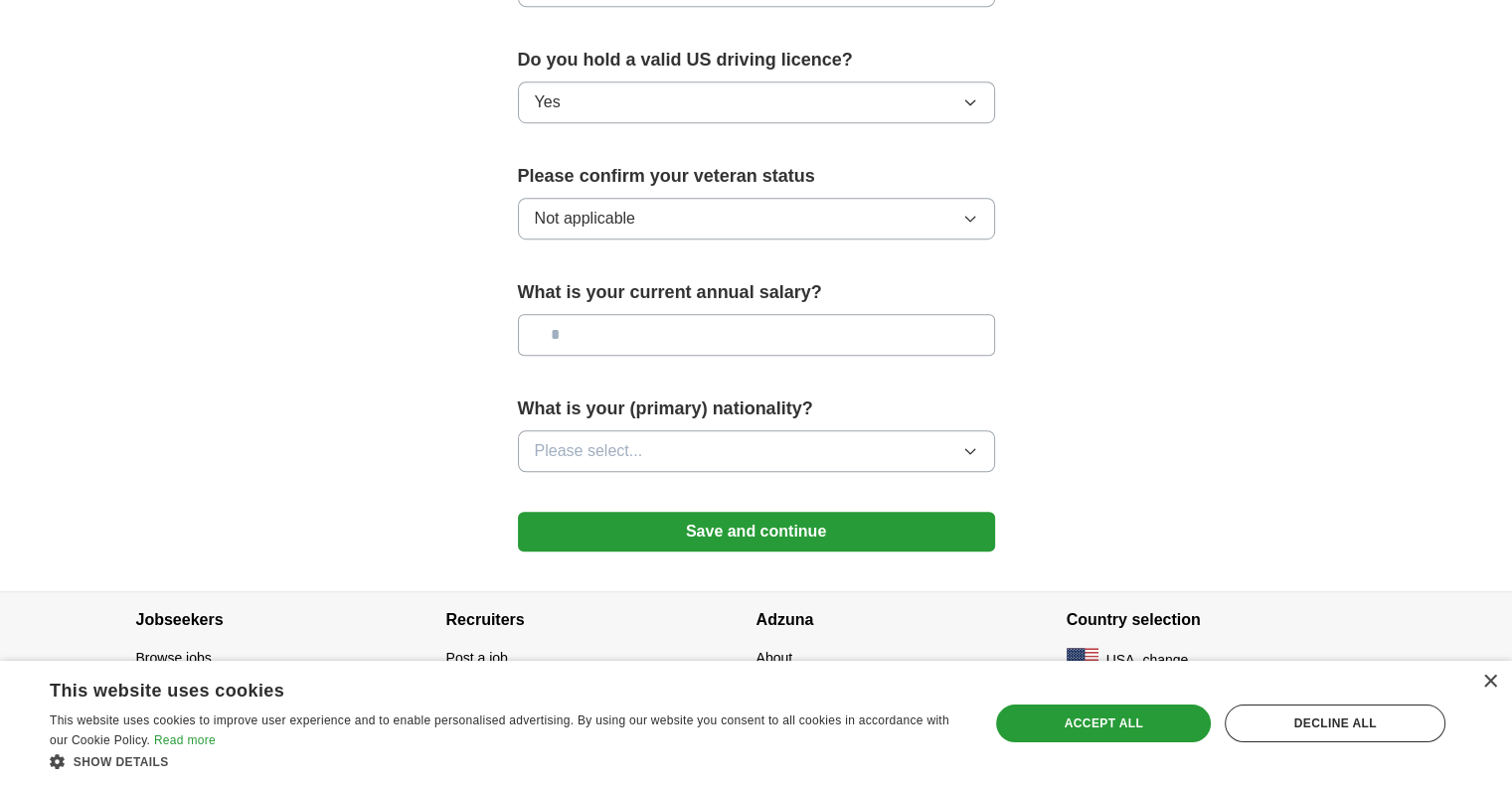 click at bounding box center (756, 335) 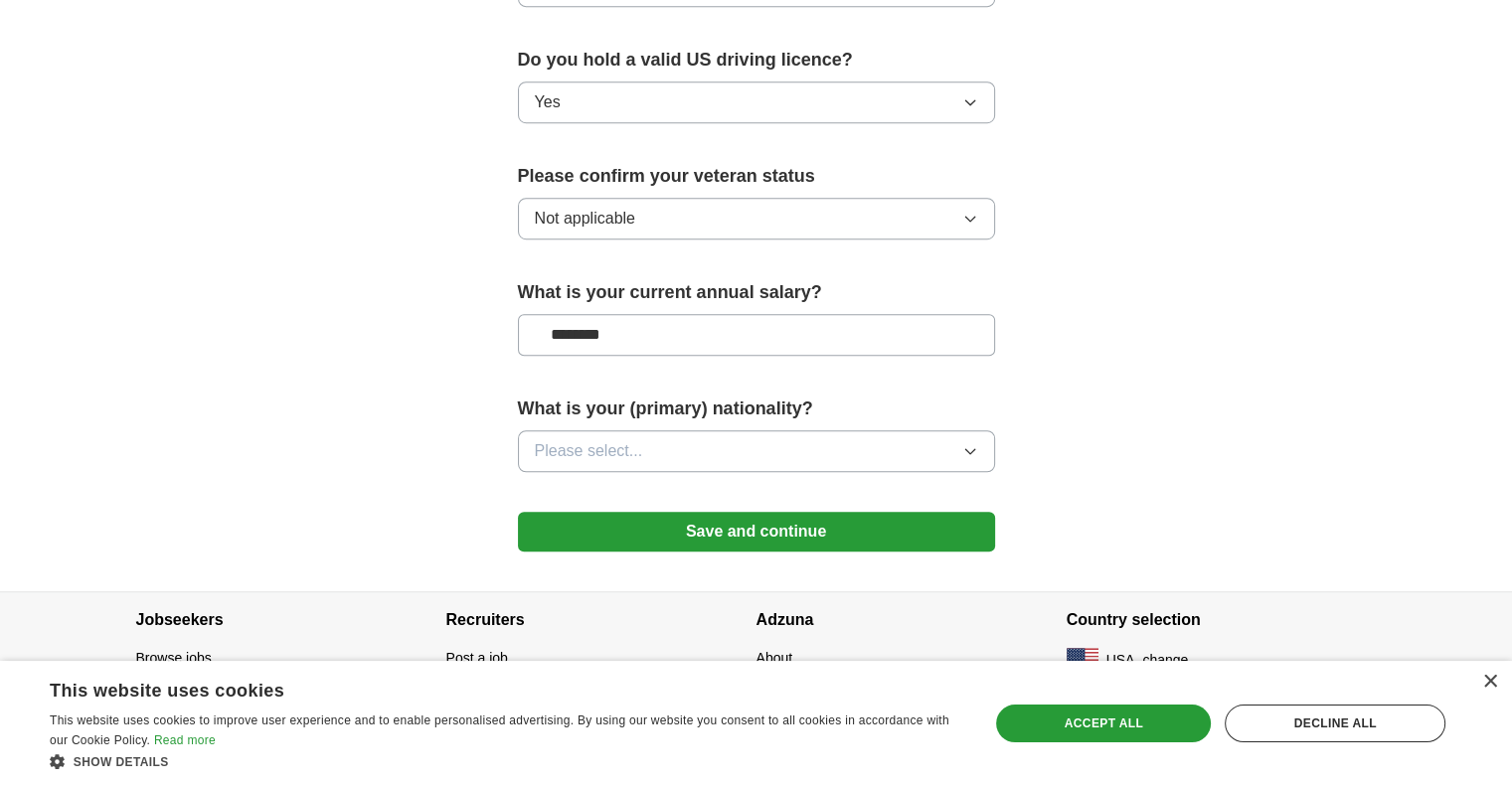 type on "********" 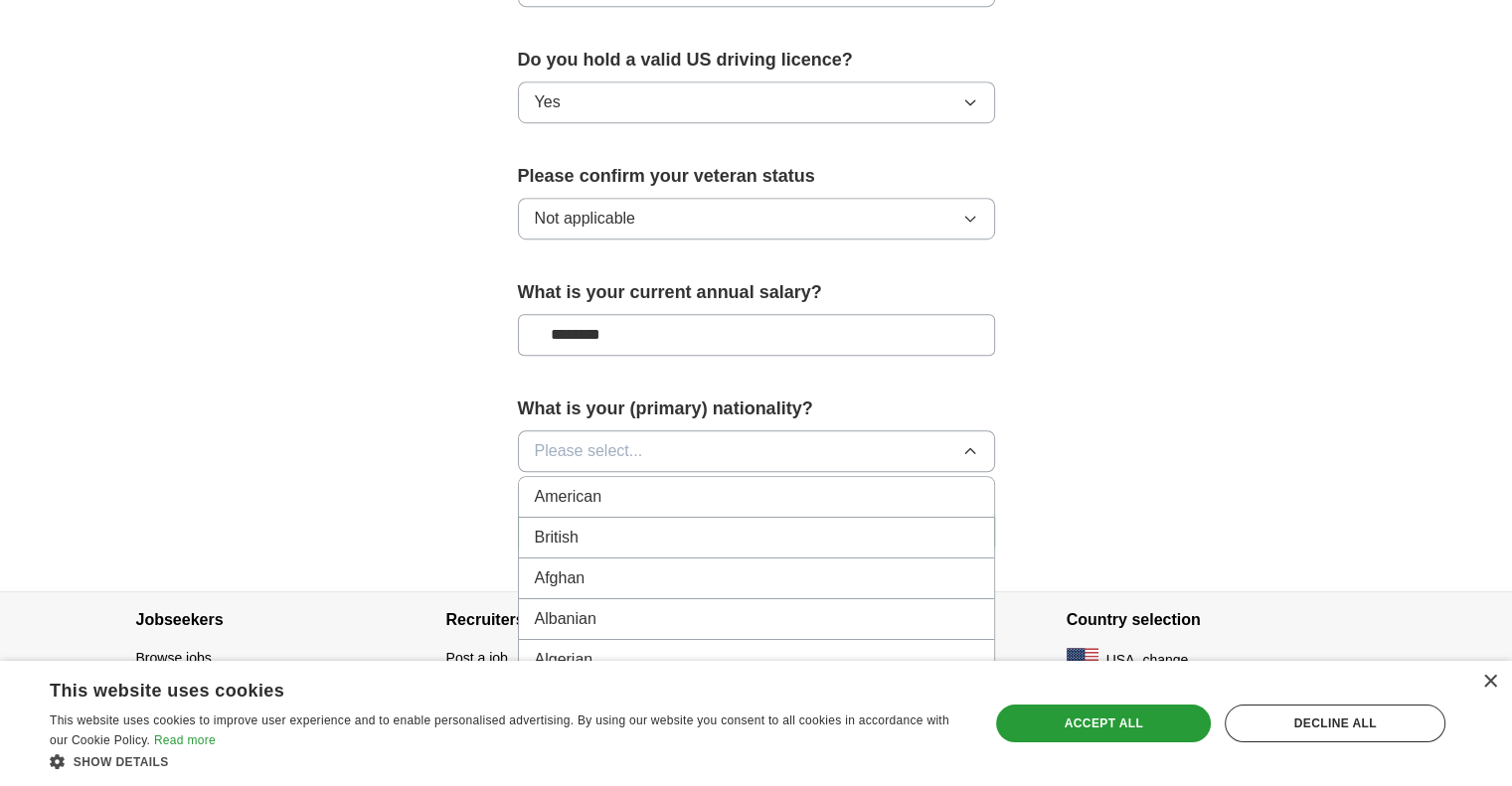 type 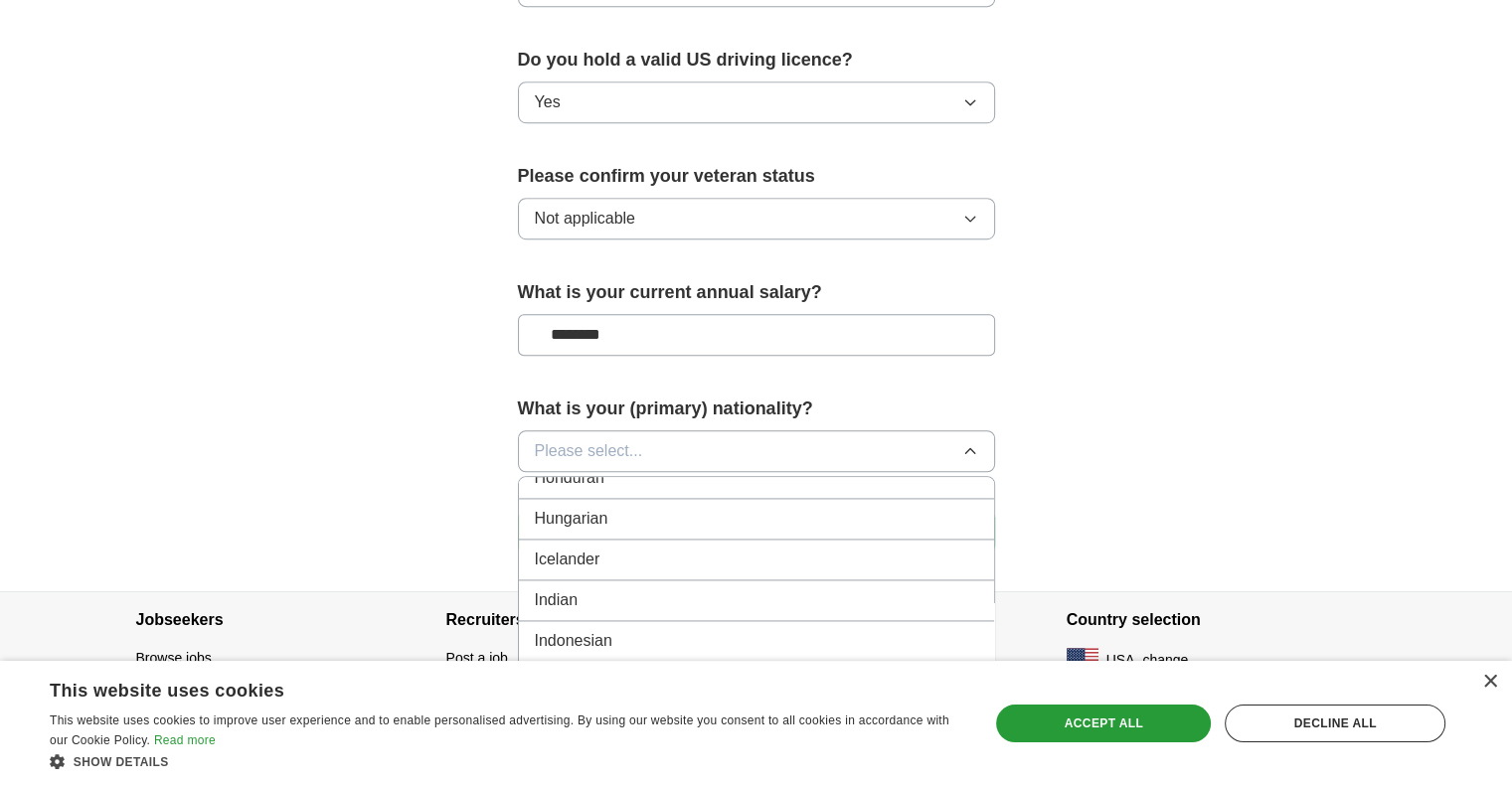 scroll, scrollTop: 3191, scrollLeft: 0, axis: vertical 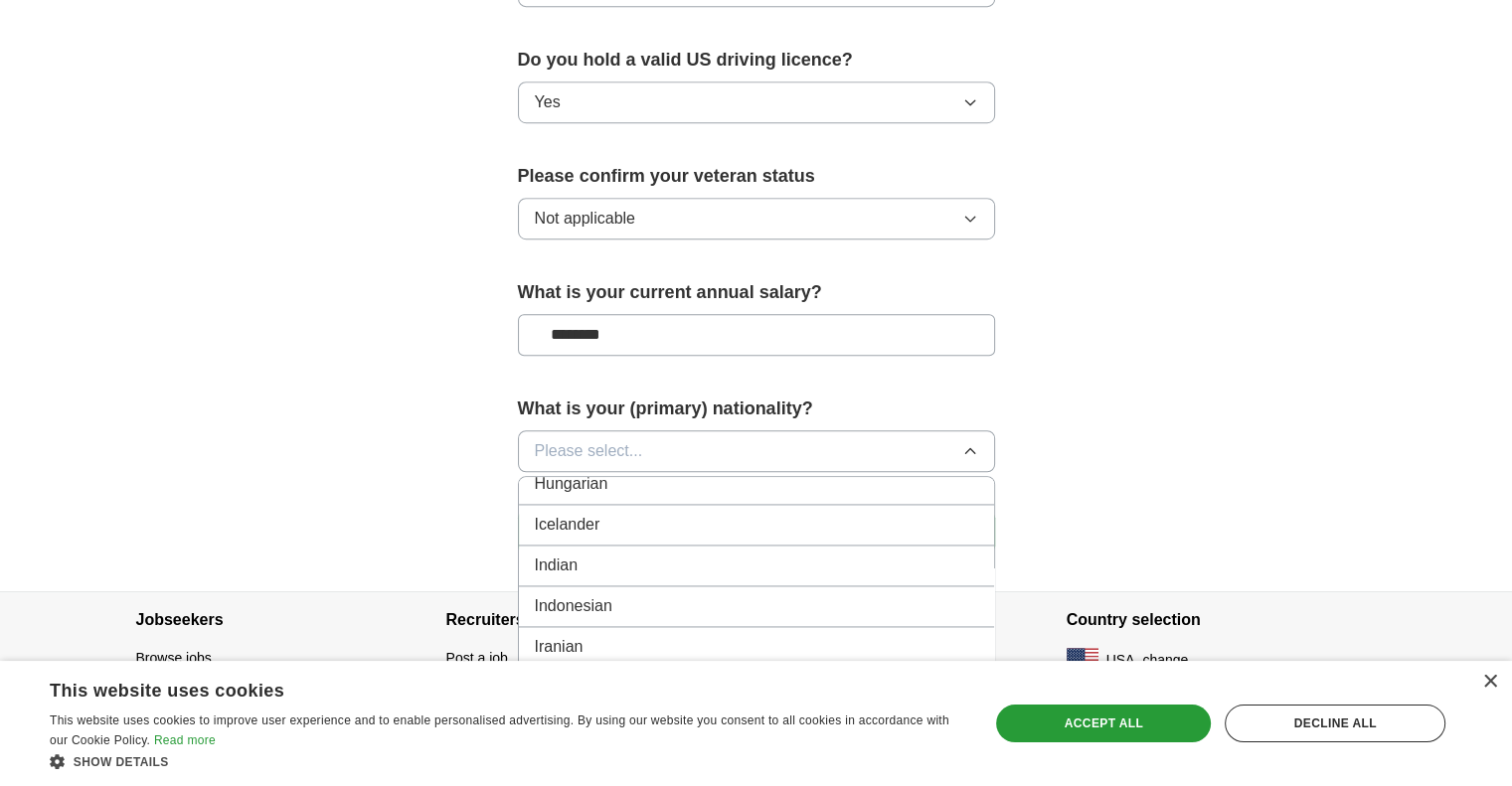 click on "Indian" at bounding box center [756, 565] 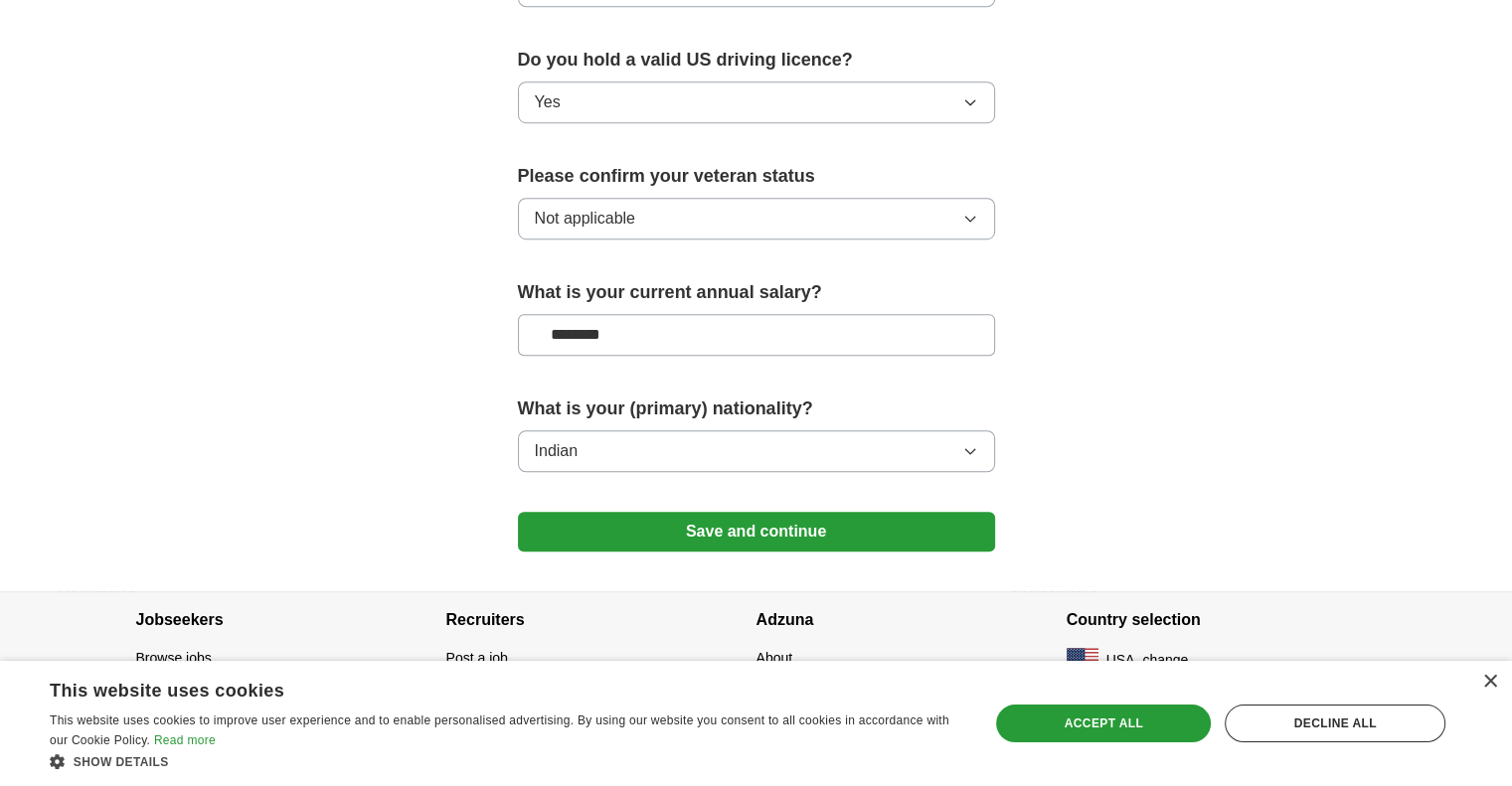 click on "Save and continue" at bounding box center (756, 532) 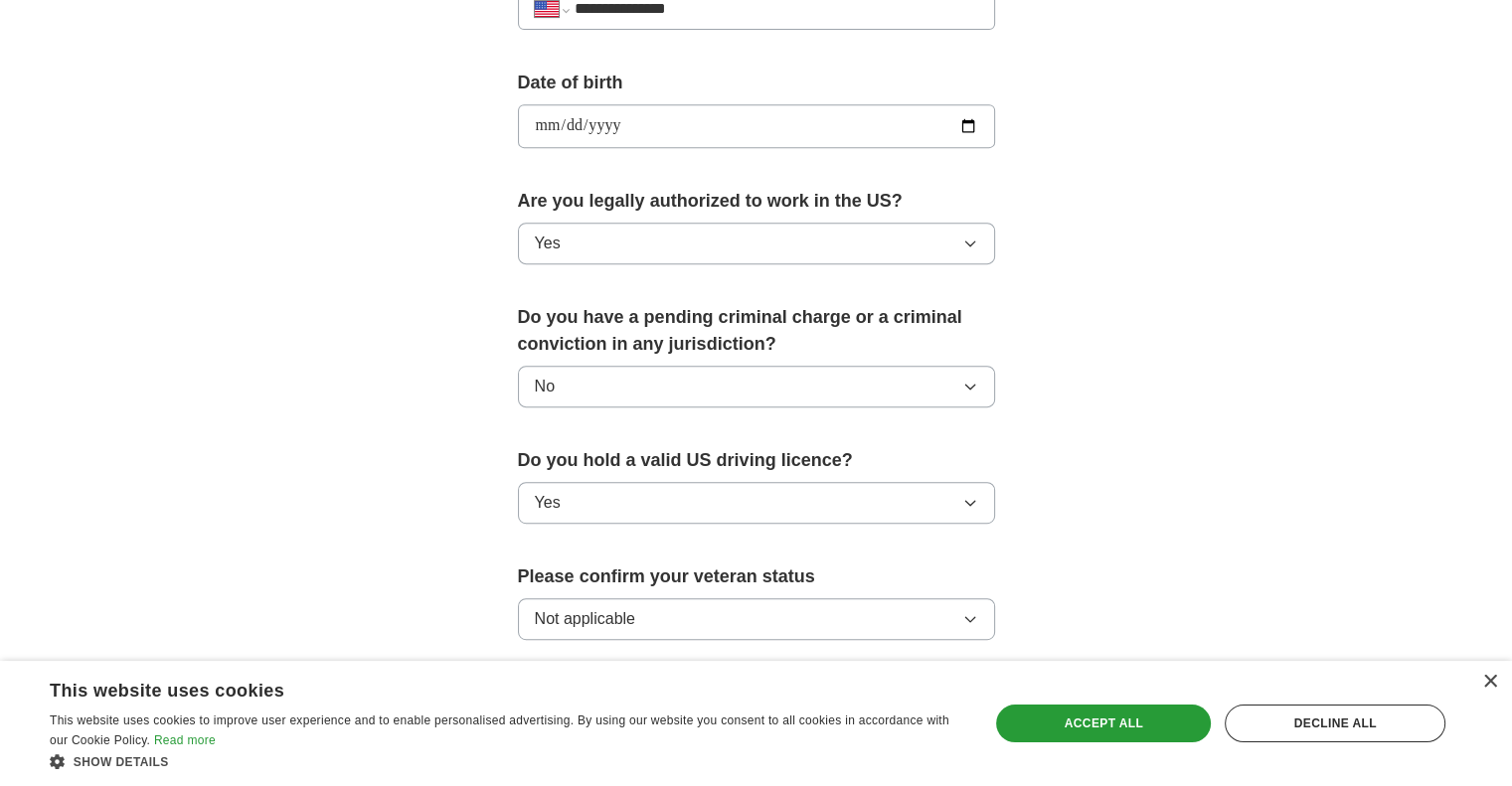 scroll, scrollTop: 616, scrollLeft: 0, axis: vertical 